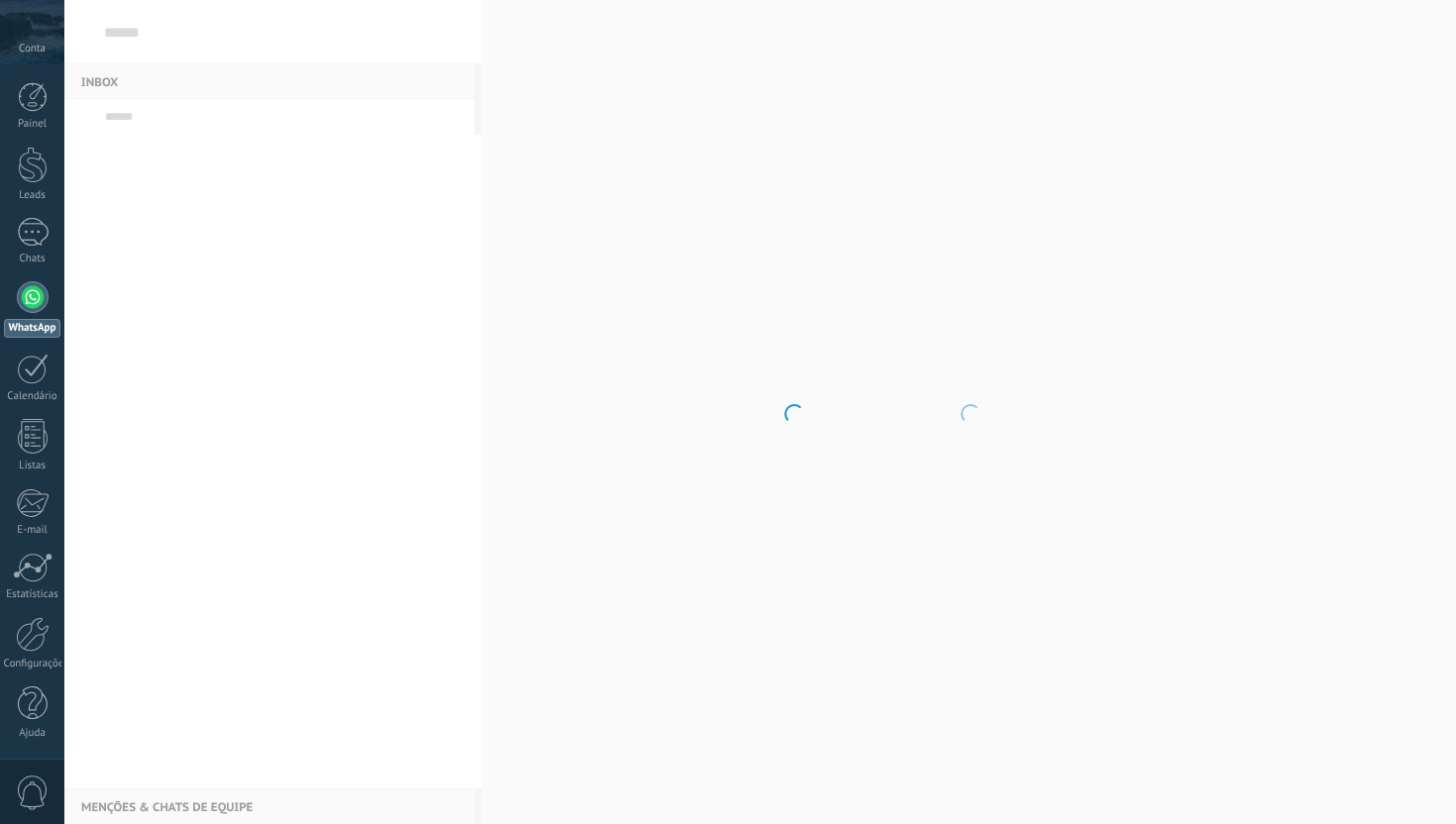 scroll, scrollTop: 0, scrollLeft: 0, axis: both 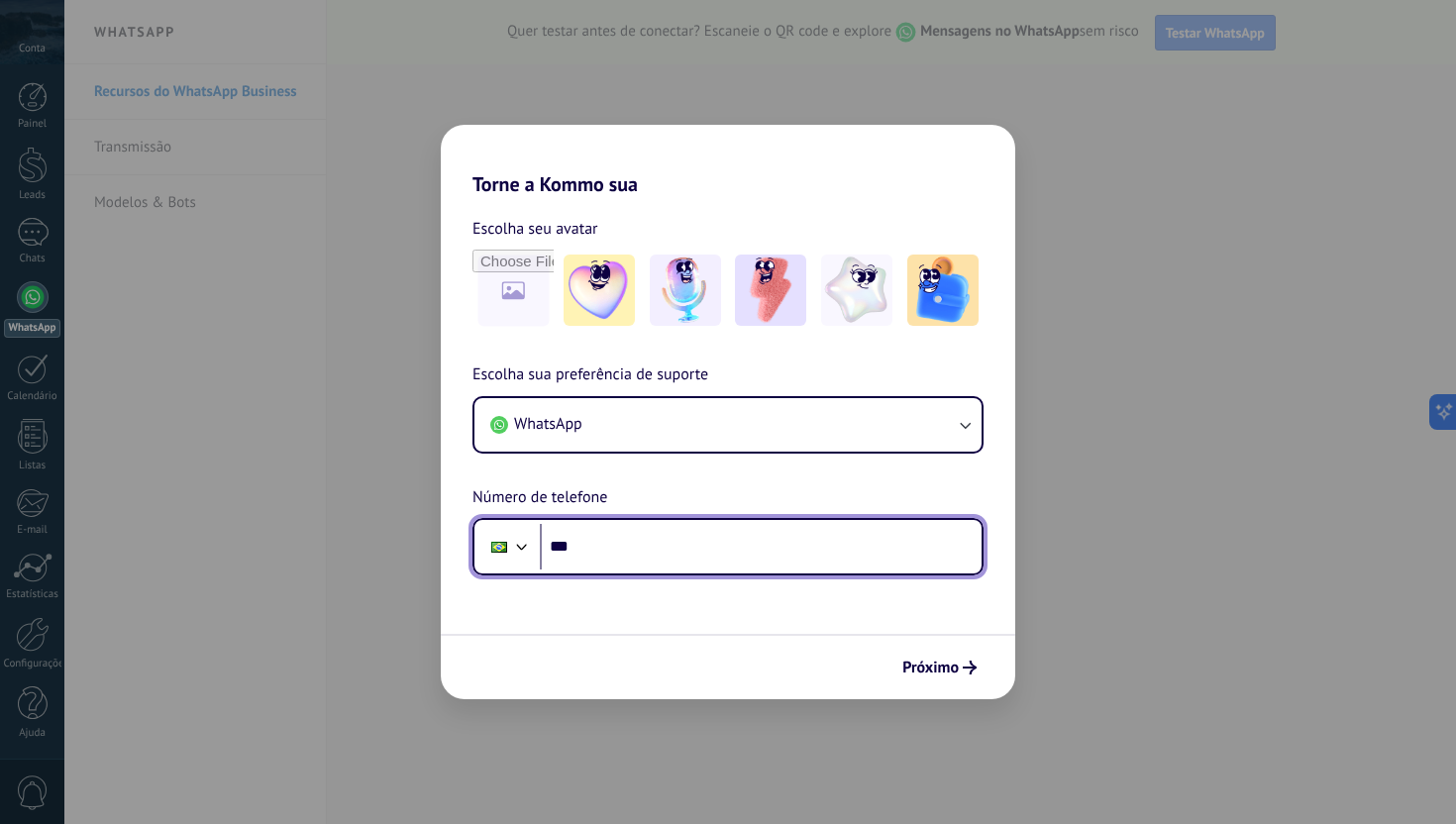 click on "***" at bounding box center [761, 547] 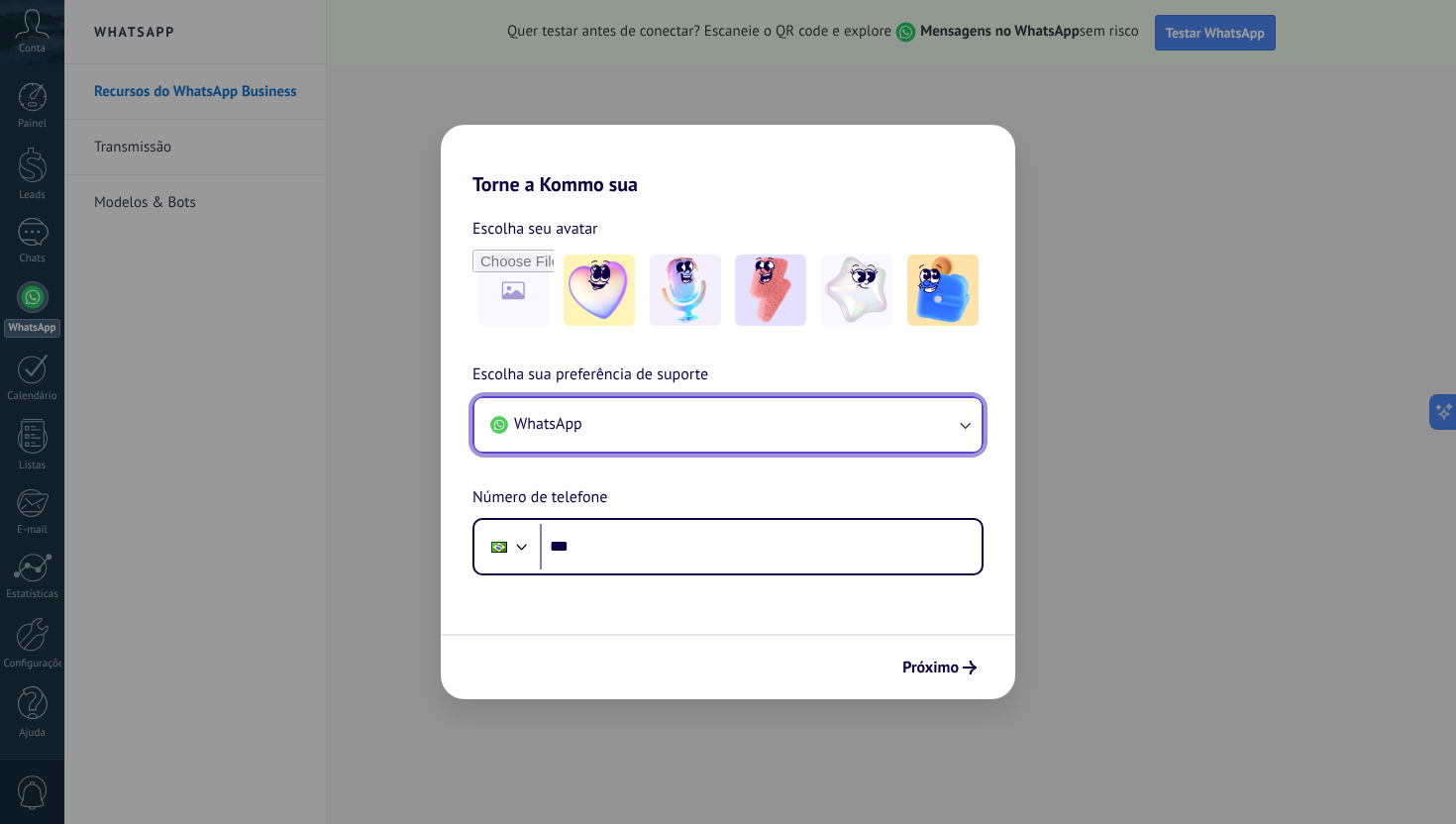 click on "WhatsApp" at bounding box center [728, 425] 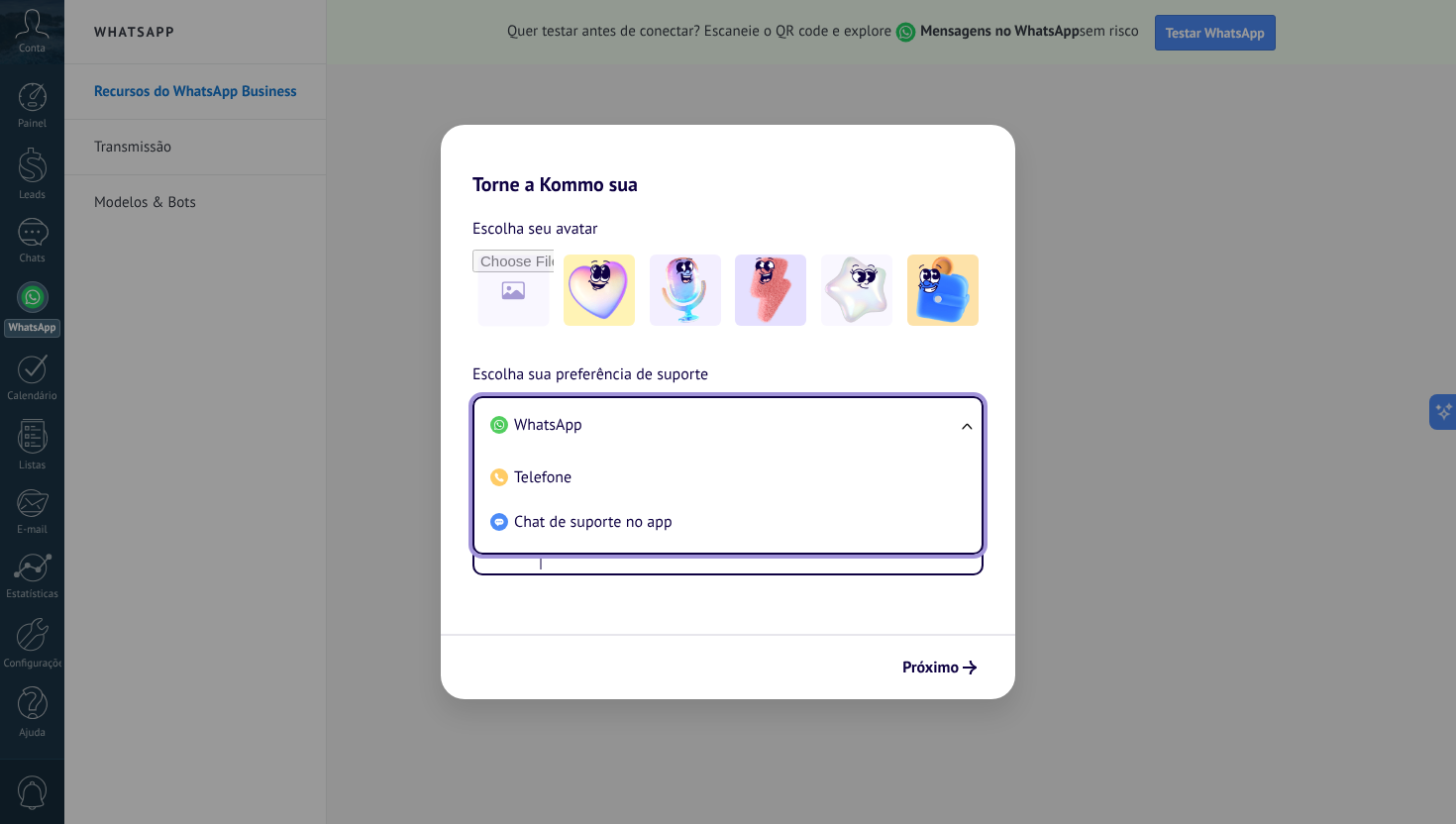 click on "Escolha seu avatar Escolha sua preferência de suporte WhatsApp WhatsApp Telefone Chat de suporte no app Número de telefone Phone ***" at bounding box center (728, 385) 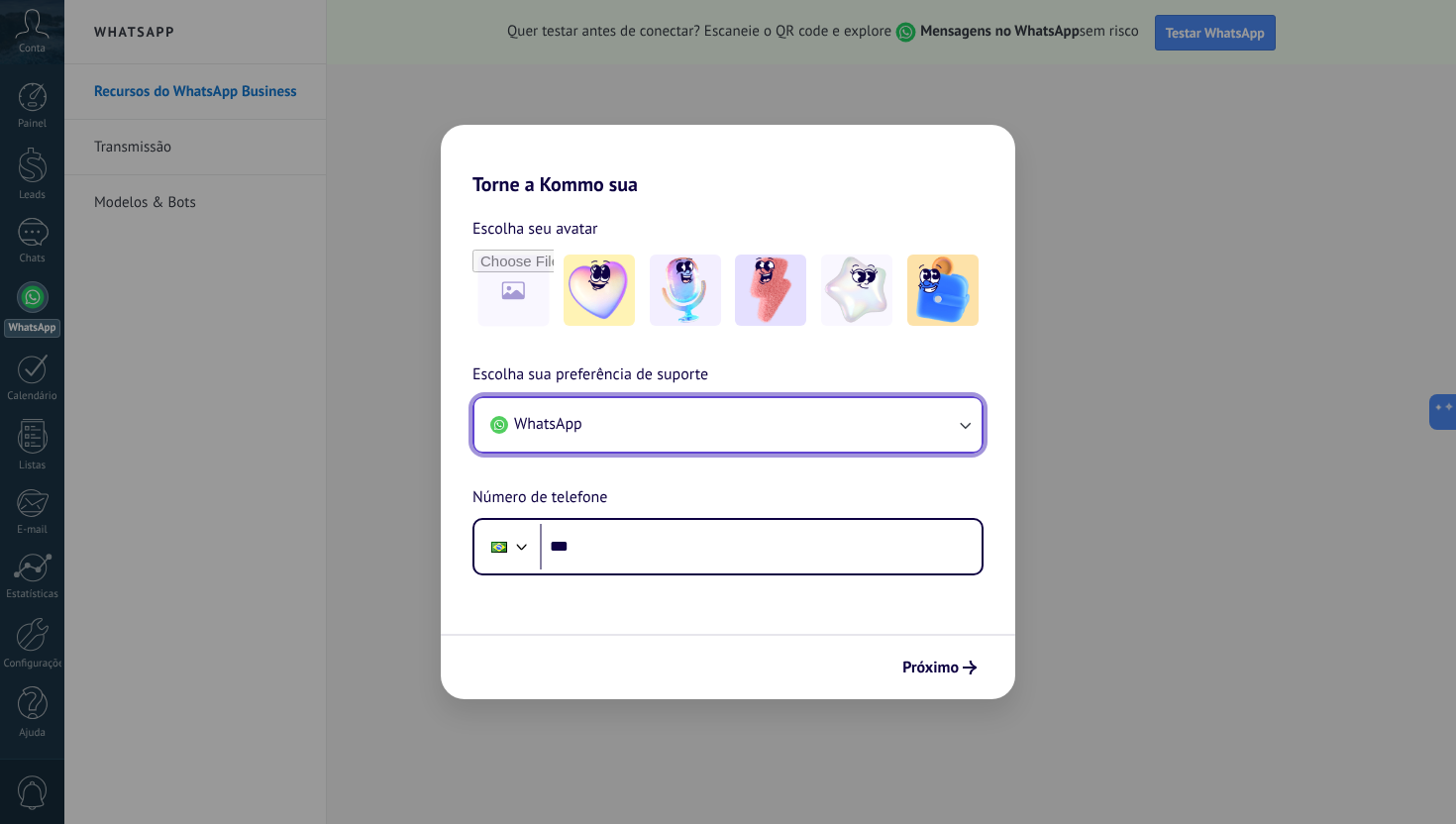 click at bounding box center (965, 425) 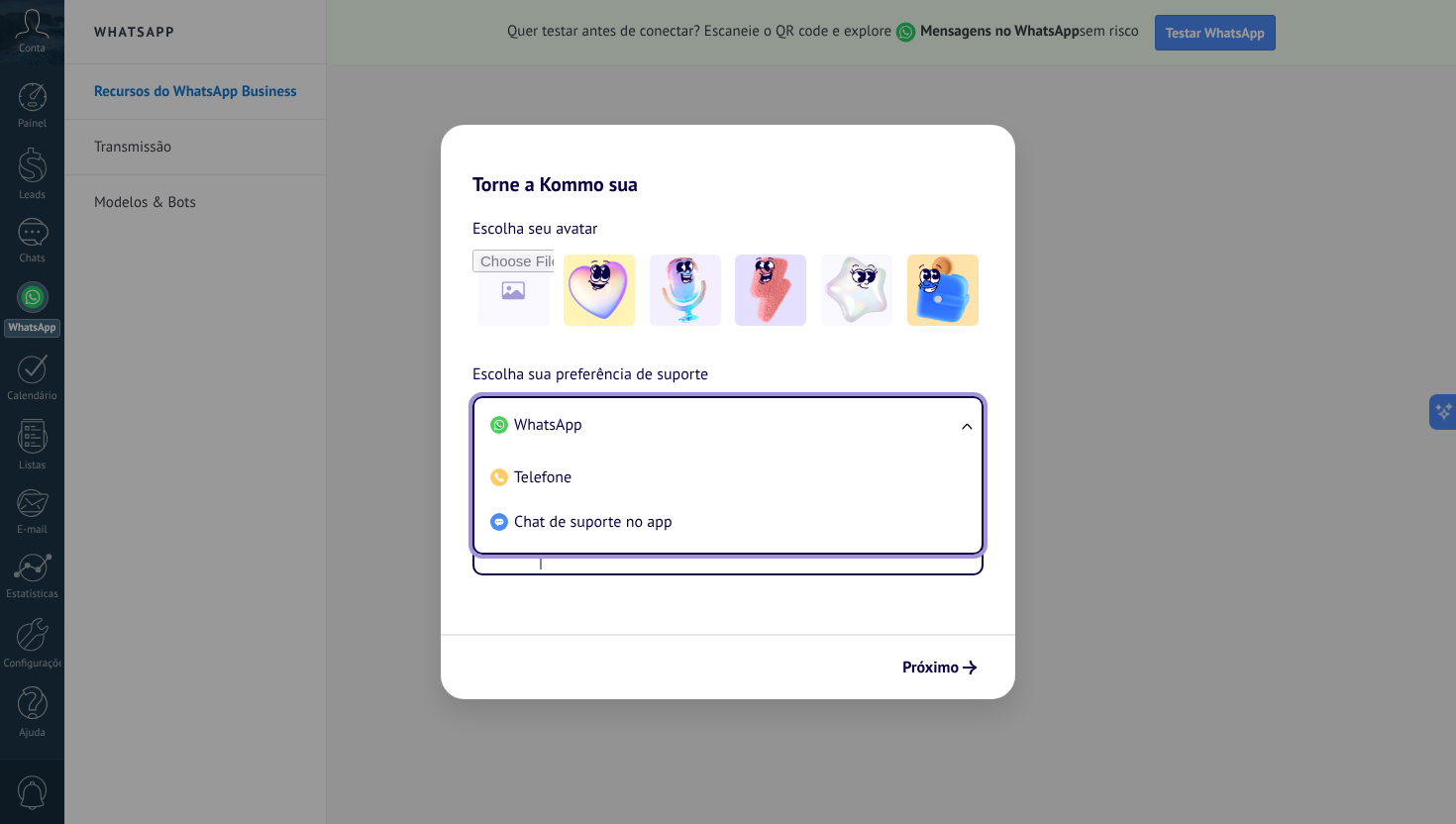 click on "WhatsApp" at bounding box center [724, 425] 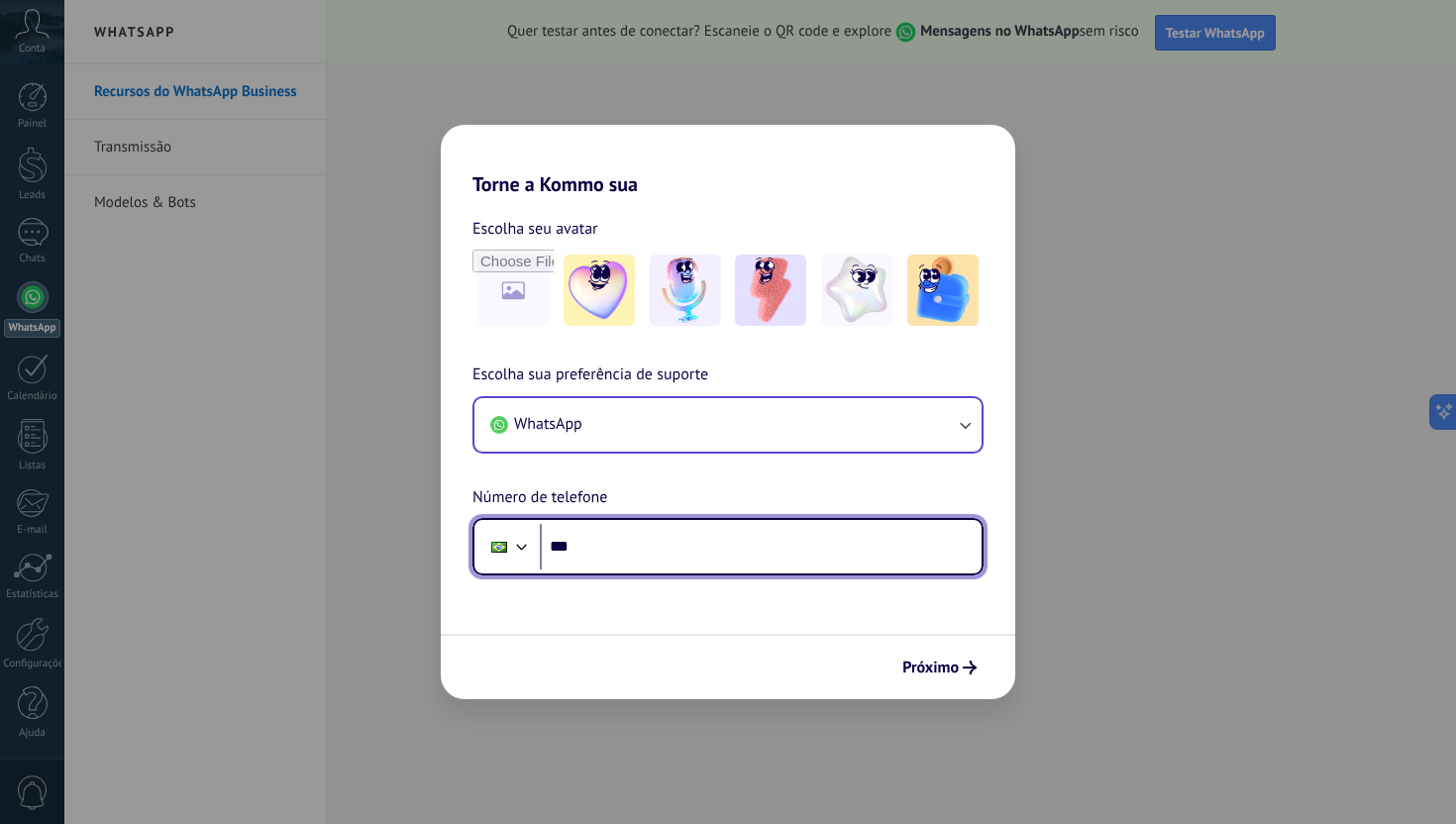 click on "***" at bounding box center [761, 547] 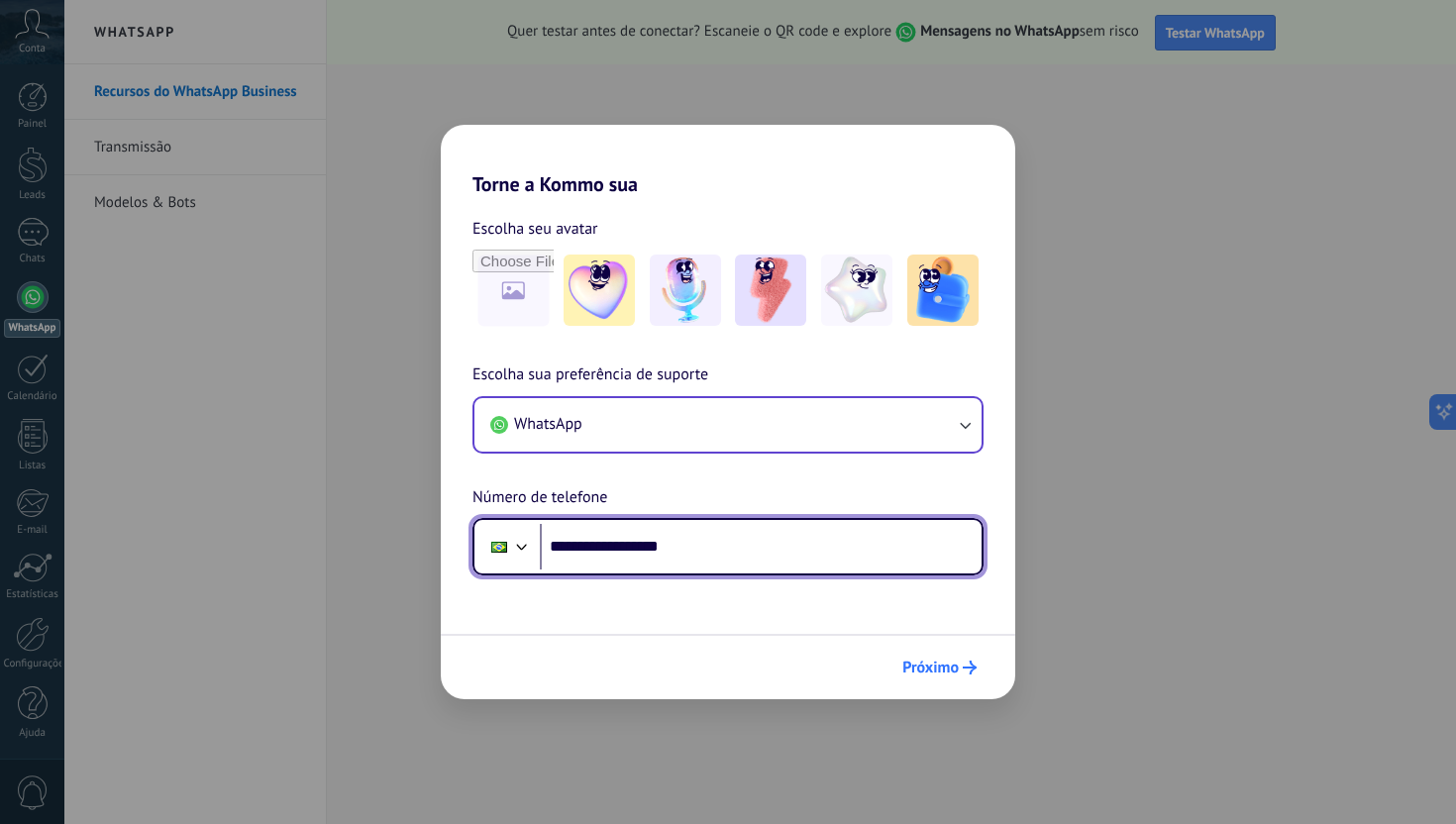 type on "**********" 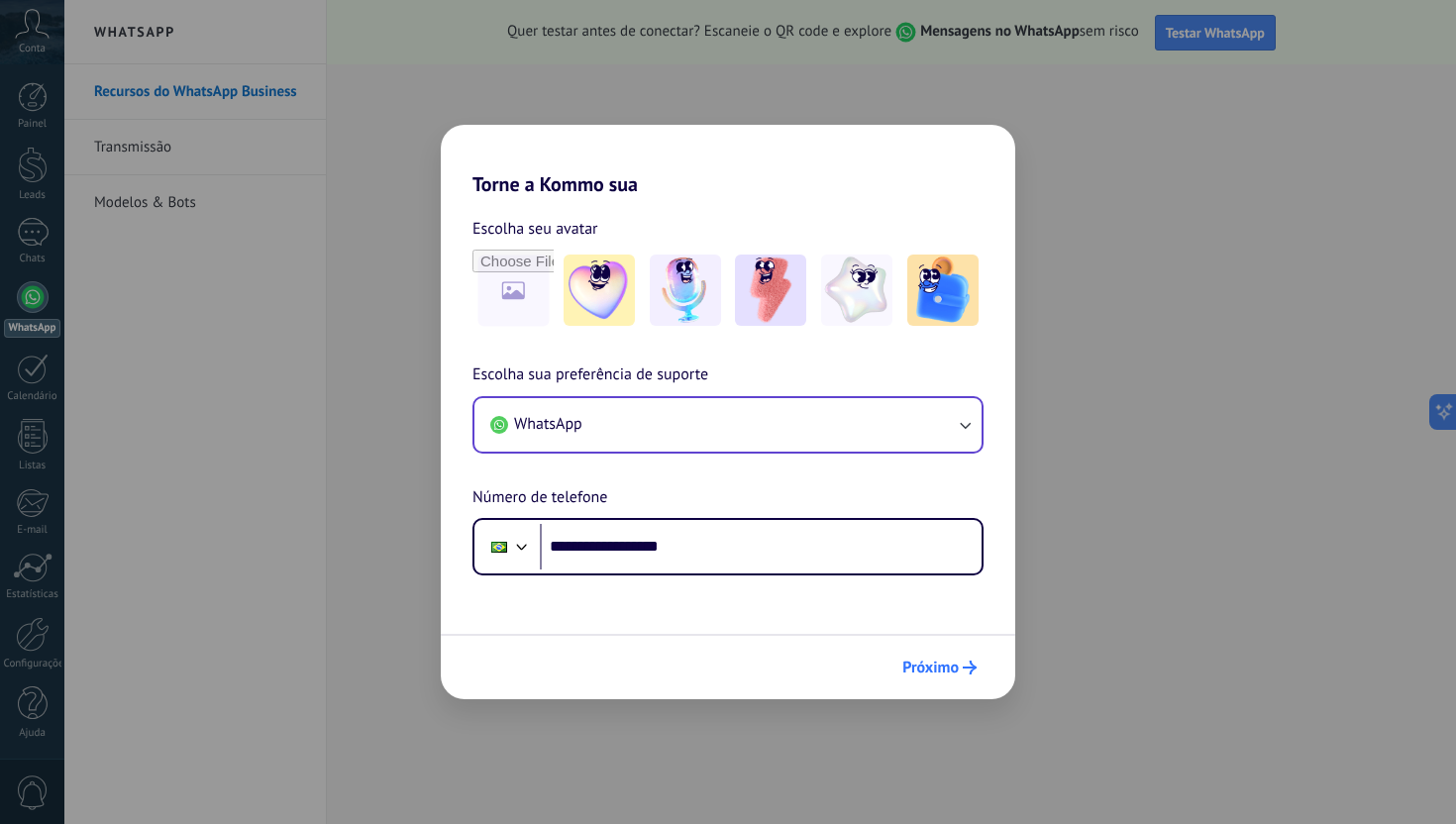 click on "Próximo" at bounding box center [930, 668] 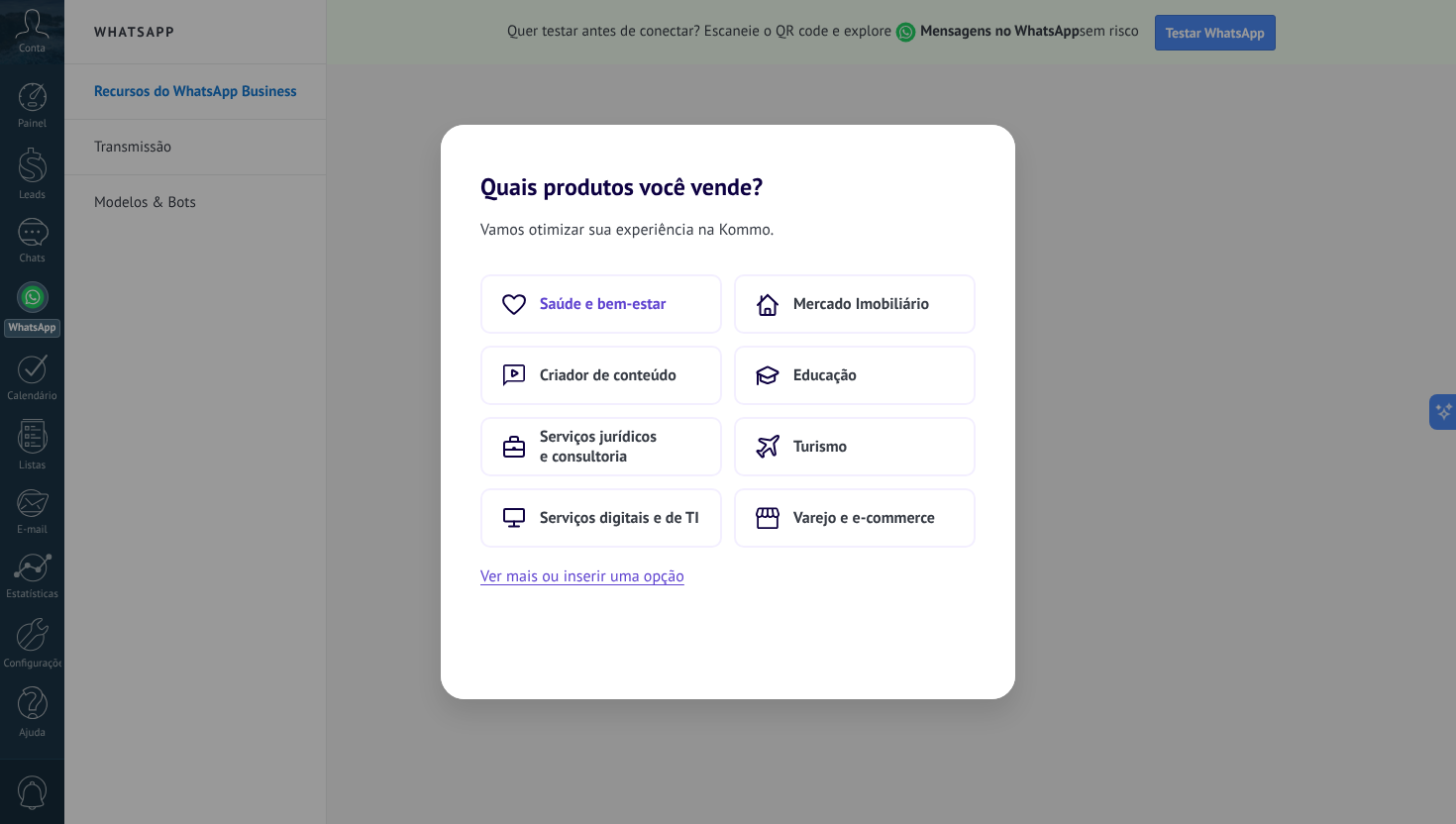 click on "Saúde e bem-estar" at bounding box center (602, 304) 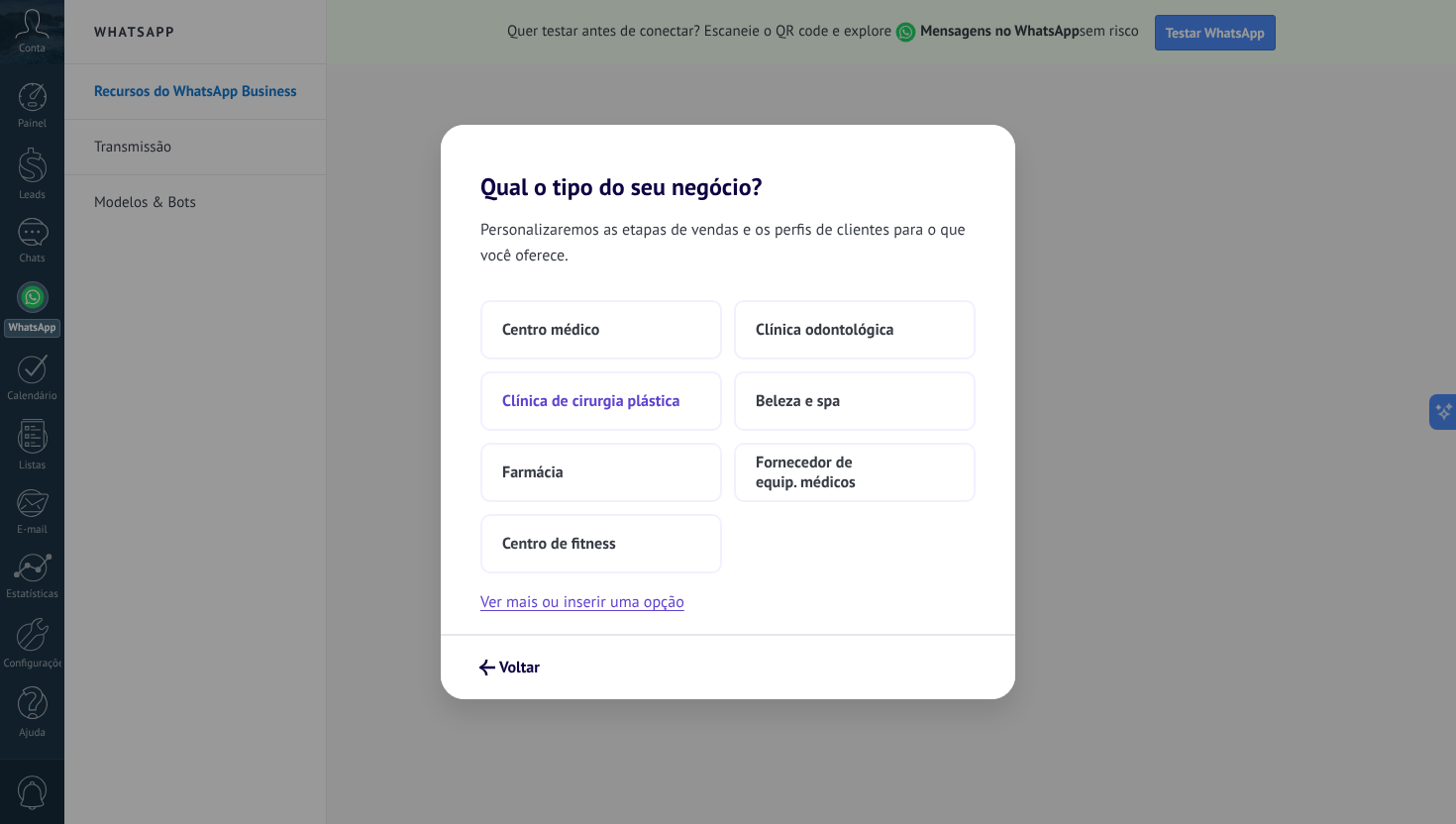 click on "Clínica de cirurgia plástica" at bounding box center [551, 330] 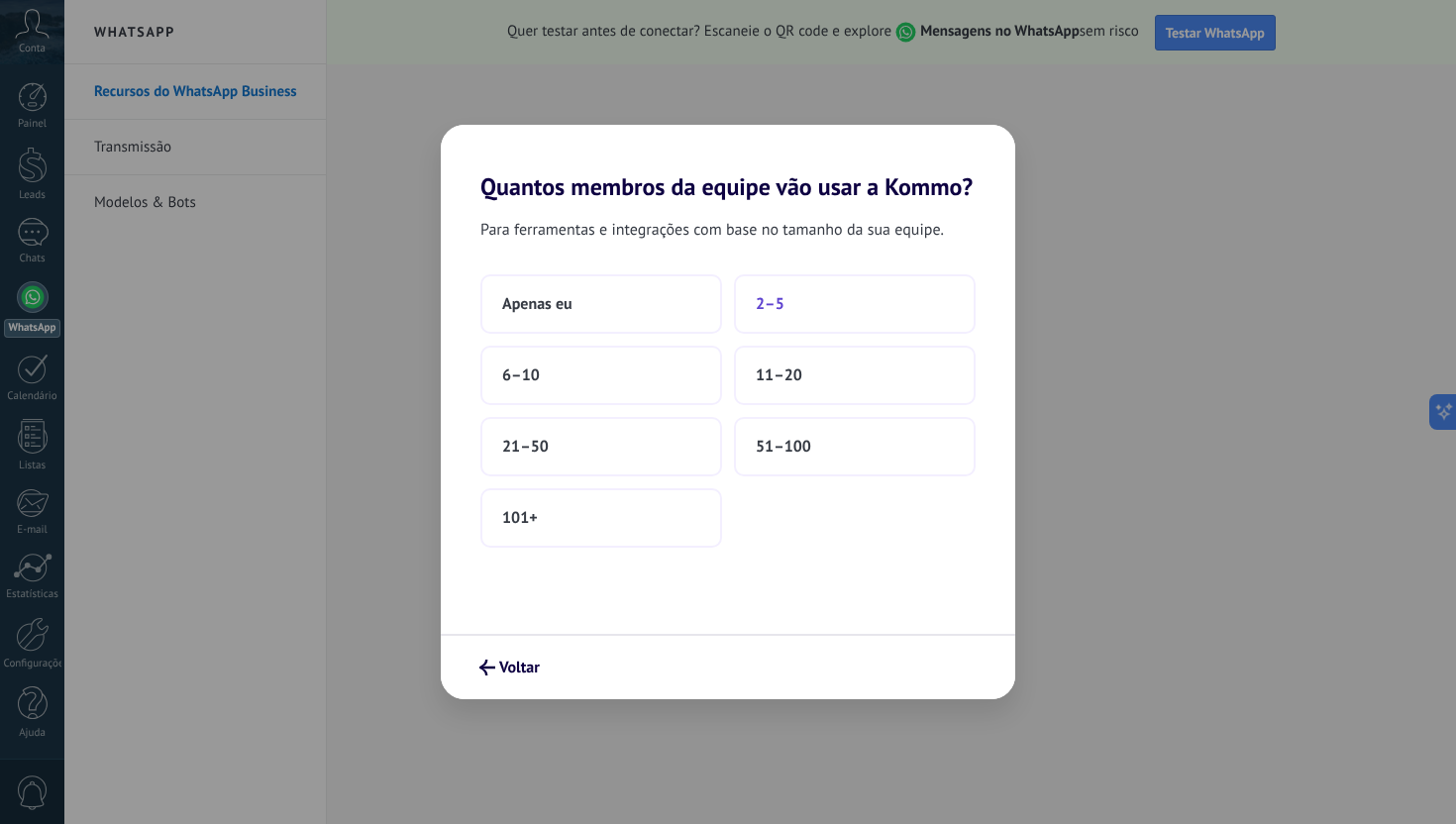click on "2–5" at bounding box center [537, 304] 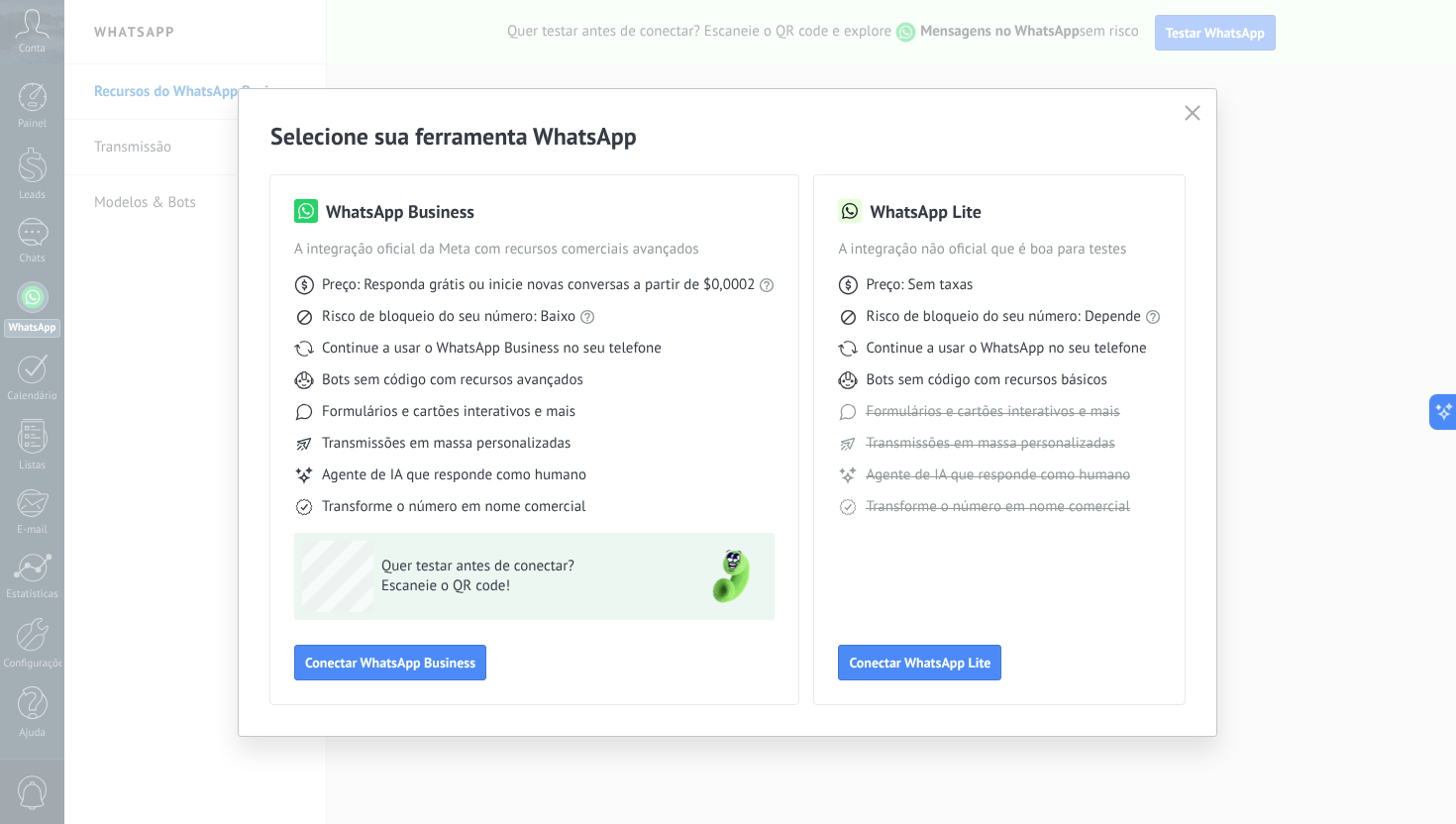 click at bounding box center [1192, 112] 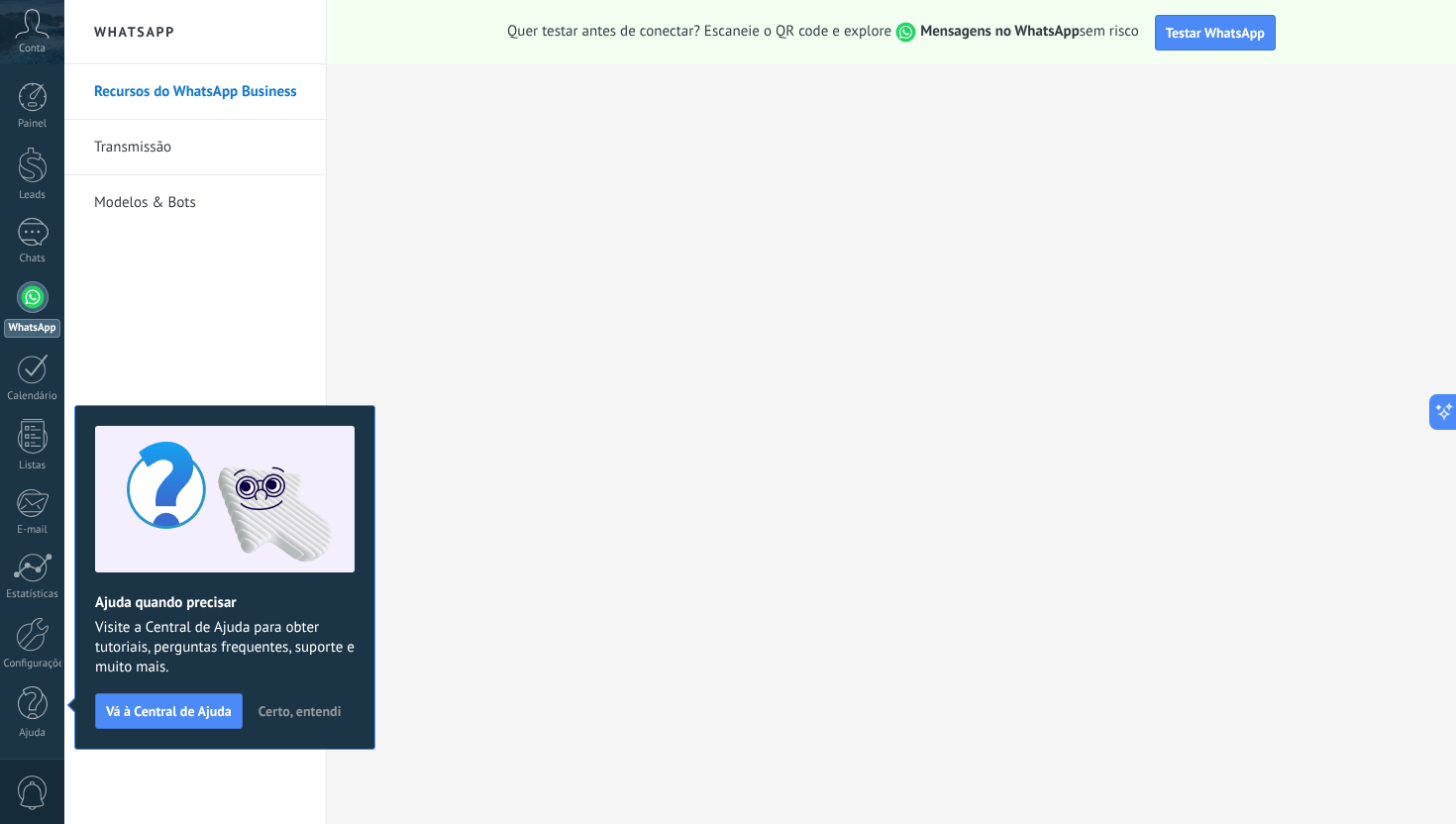 click on "WhatsApp" at bounding box center [195, 32] 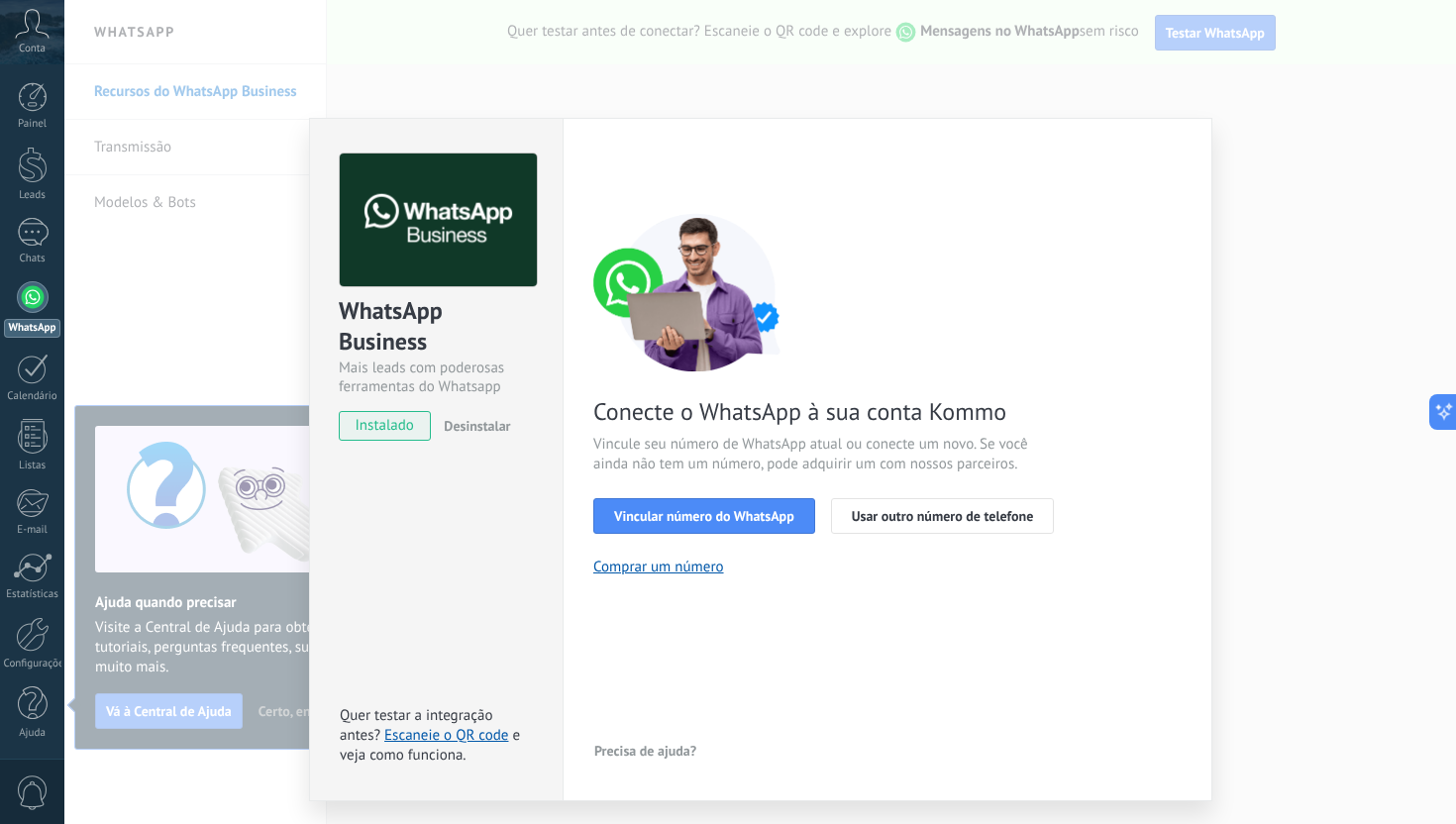 click on "WhatsApp Business Mais leads com poderosas ferramentas do Whatsapp instalado Desinstalar Quer testar a integração antes?   Escaneie o QR code   e veja como funciona. Configurações Autorização This tab logs the users who have granted integration access to this account. If you want to to remove a user's ability to send requests to the account on behalf of this integration, you can revoke access. If access is revoked from all users, the integration will stop working. This app is installed, but no one has given it access yet. WhatsApp Cloud API Mais _:  Salvar < Voltar 1 Selecionar aplicativo 2 Conectar Facebook 3 Finalizar configuração Conecte o WhatsApp à sua conta Kommo Vincule seu número de WhatsApp atual ou conecte um novo. Se você ainda não tem um número, pode adquirir um com nossos parceiros. Vincular número do WhatsApp Usar outro número de telefone Comprar um número Precisa de ajuda?" at bounding box center [760, 412] 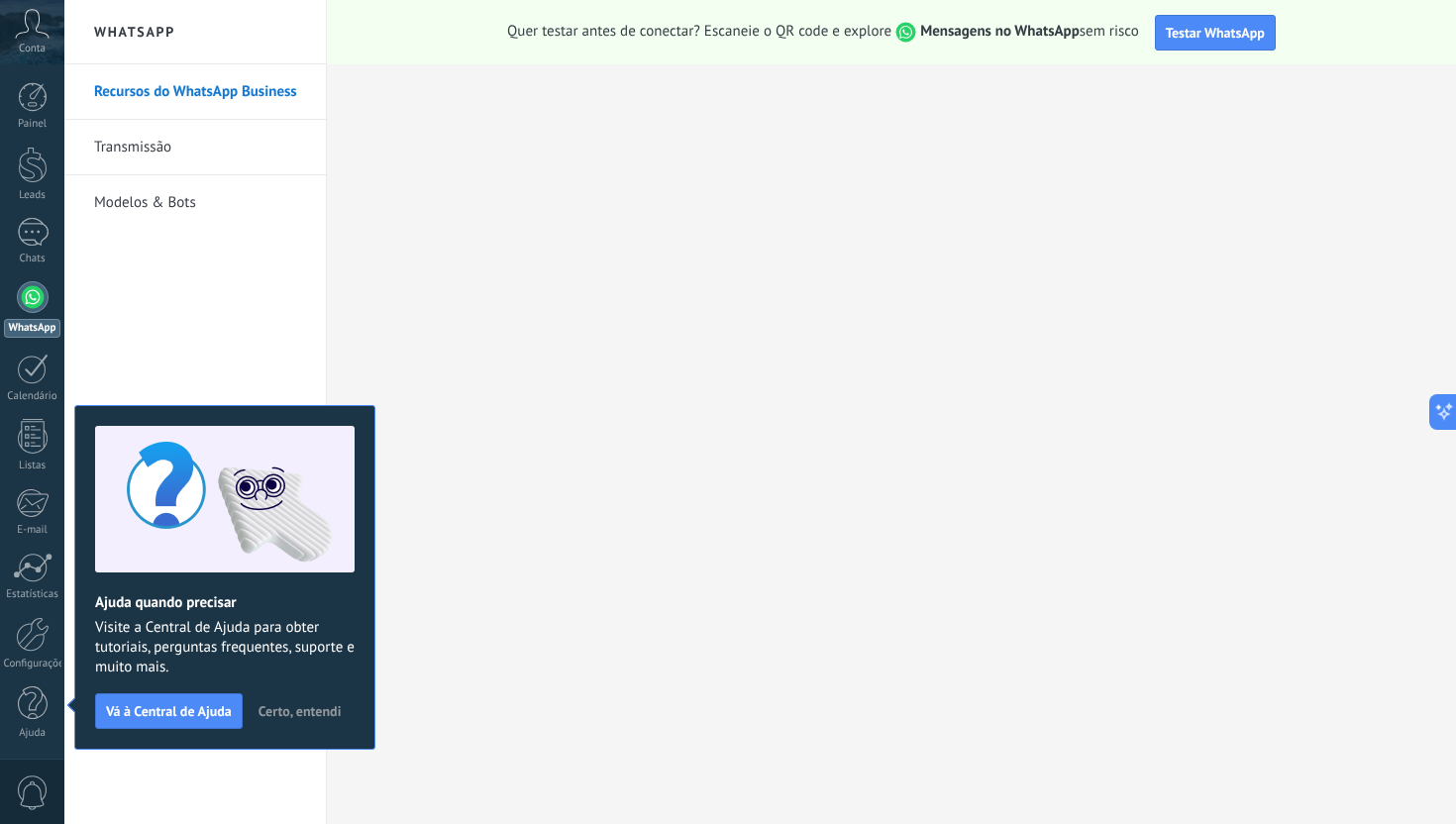click on "Recursos do WhatsApp Business" at bounding box center (200, 92) 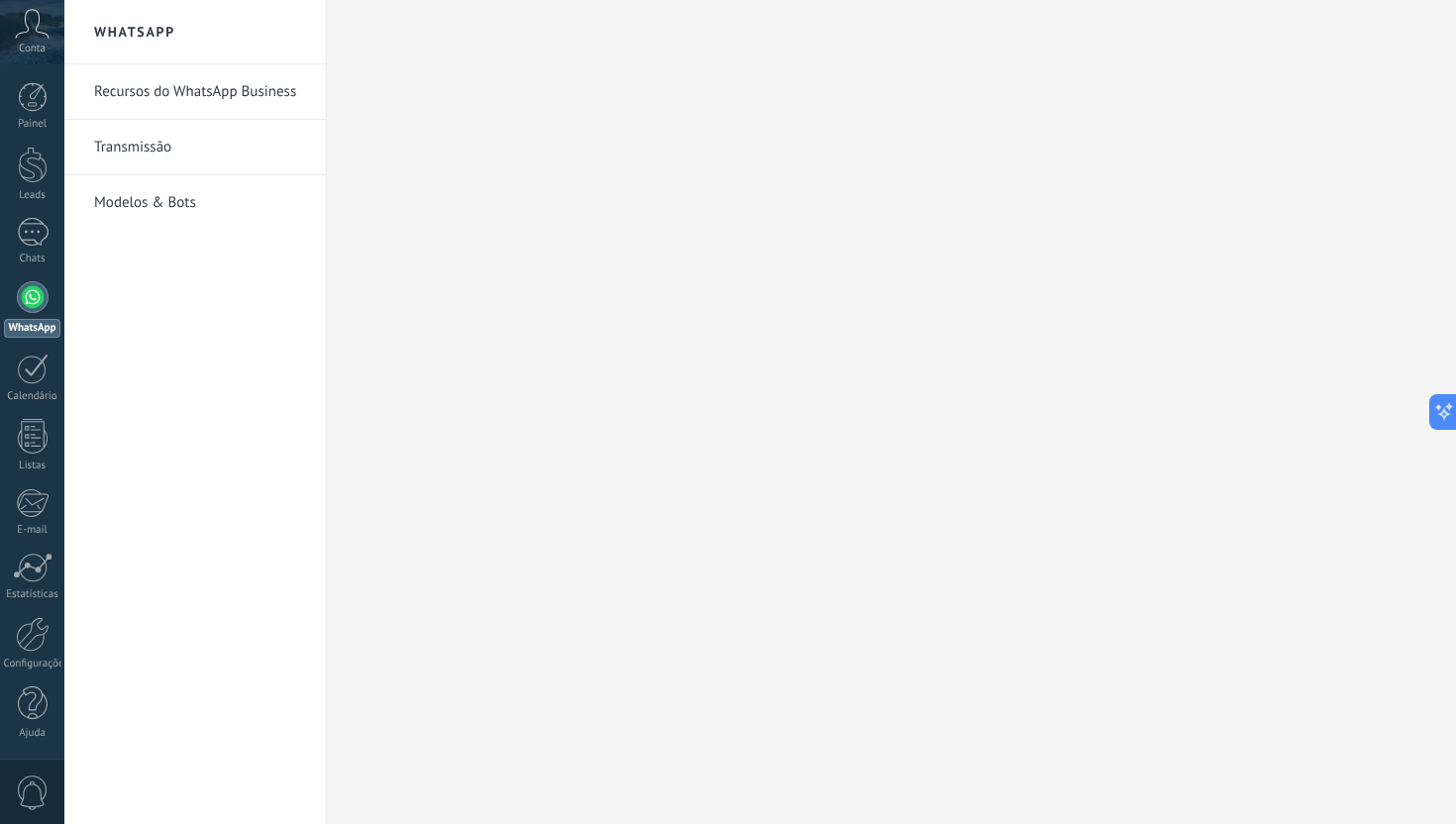 click on "Recursos do WhatsApp Business" at bounding box center [200, 92] 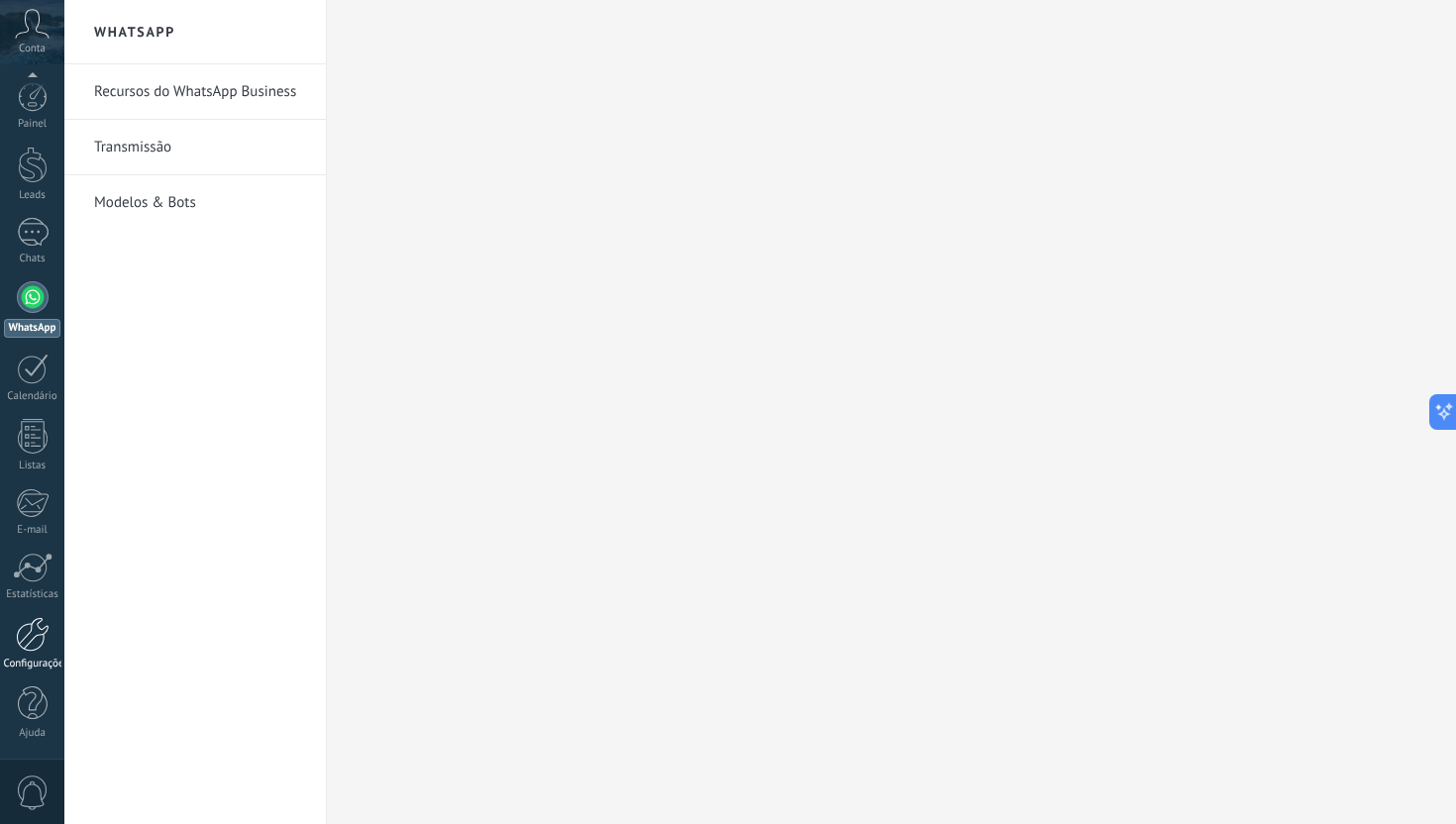 click at bounding box center (33, 634) 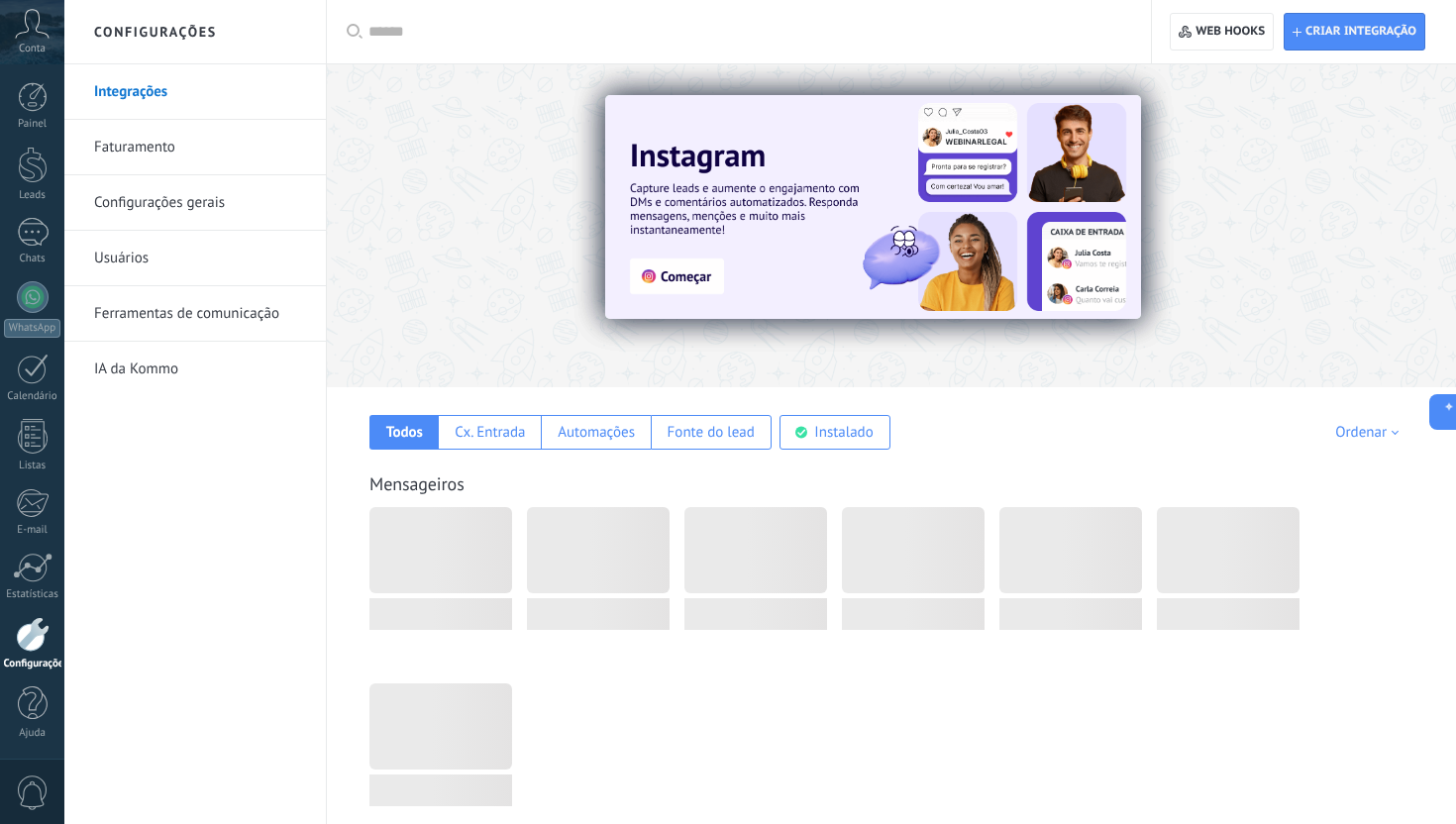 click at bounding box center (33, 634) 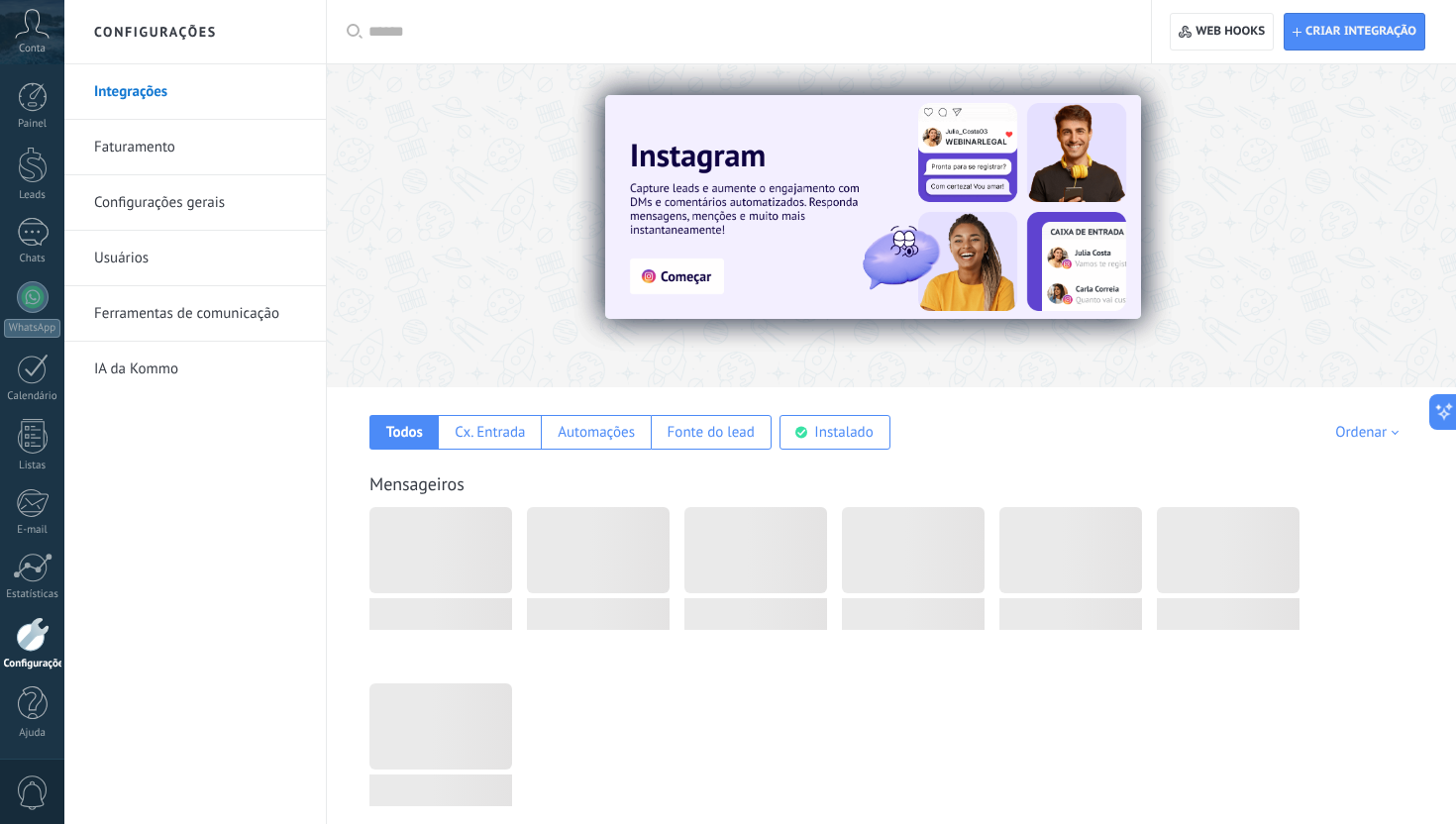 click at bounding box center (1383, 225) 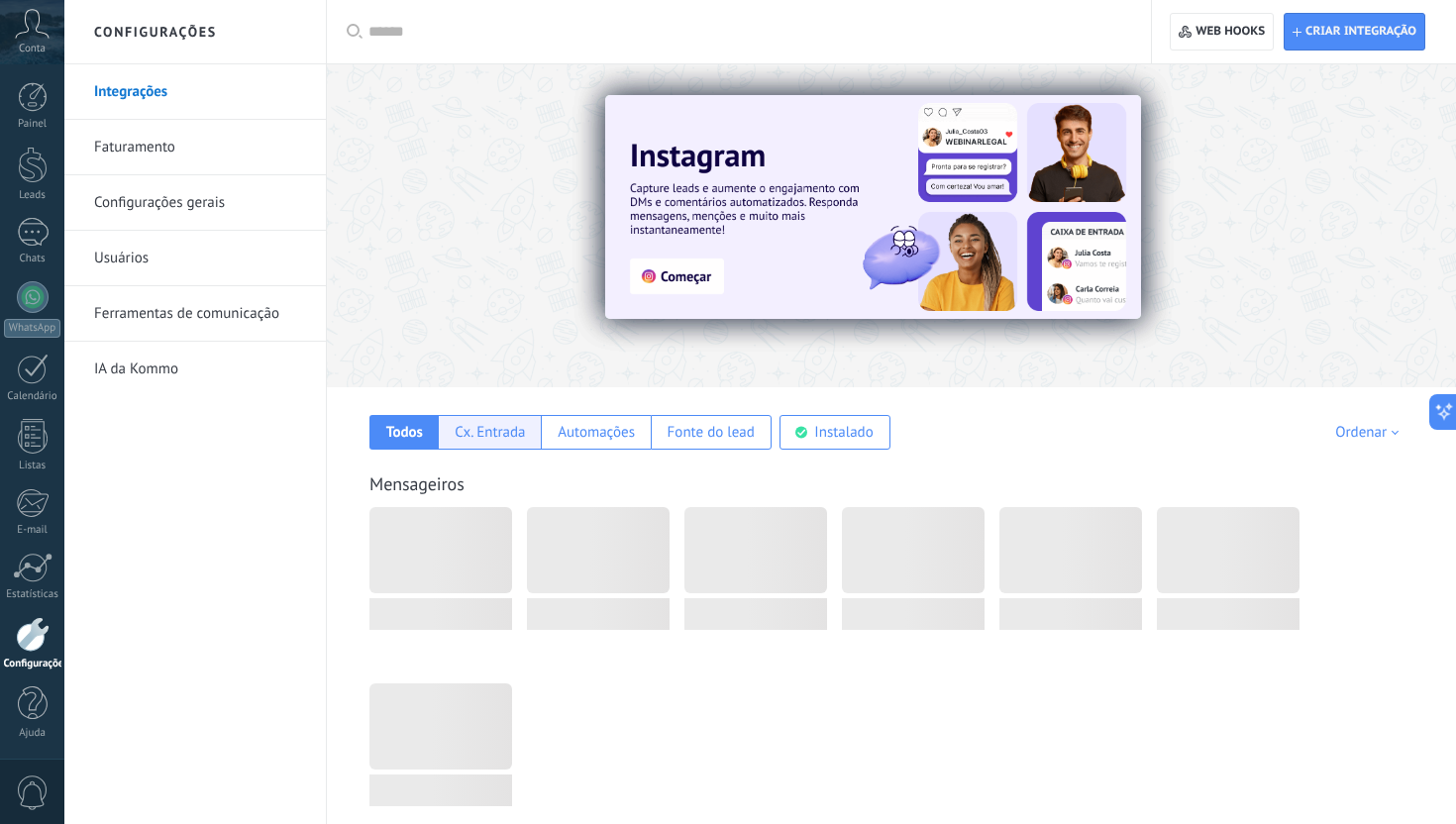 click on "Cx. Entrada" at bounding box center [404, 432] 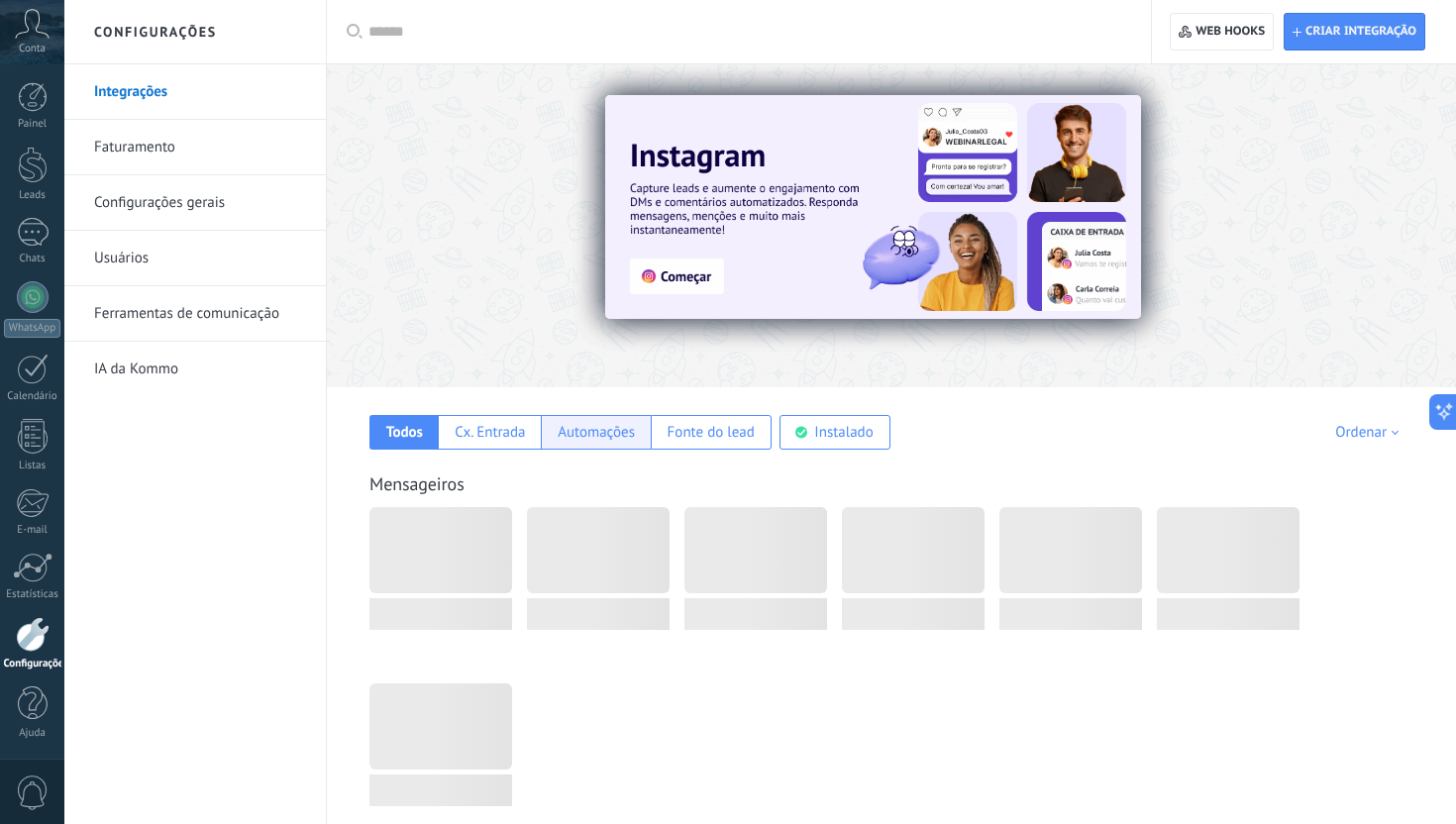 click on "Automações" at bounding box center [404, 432] 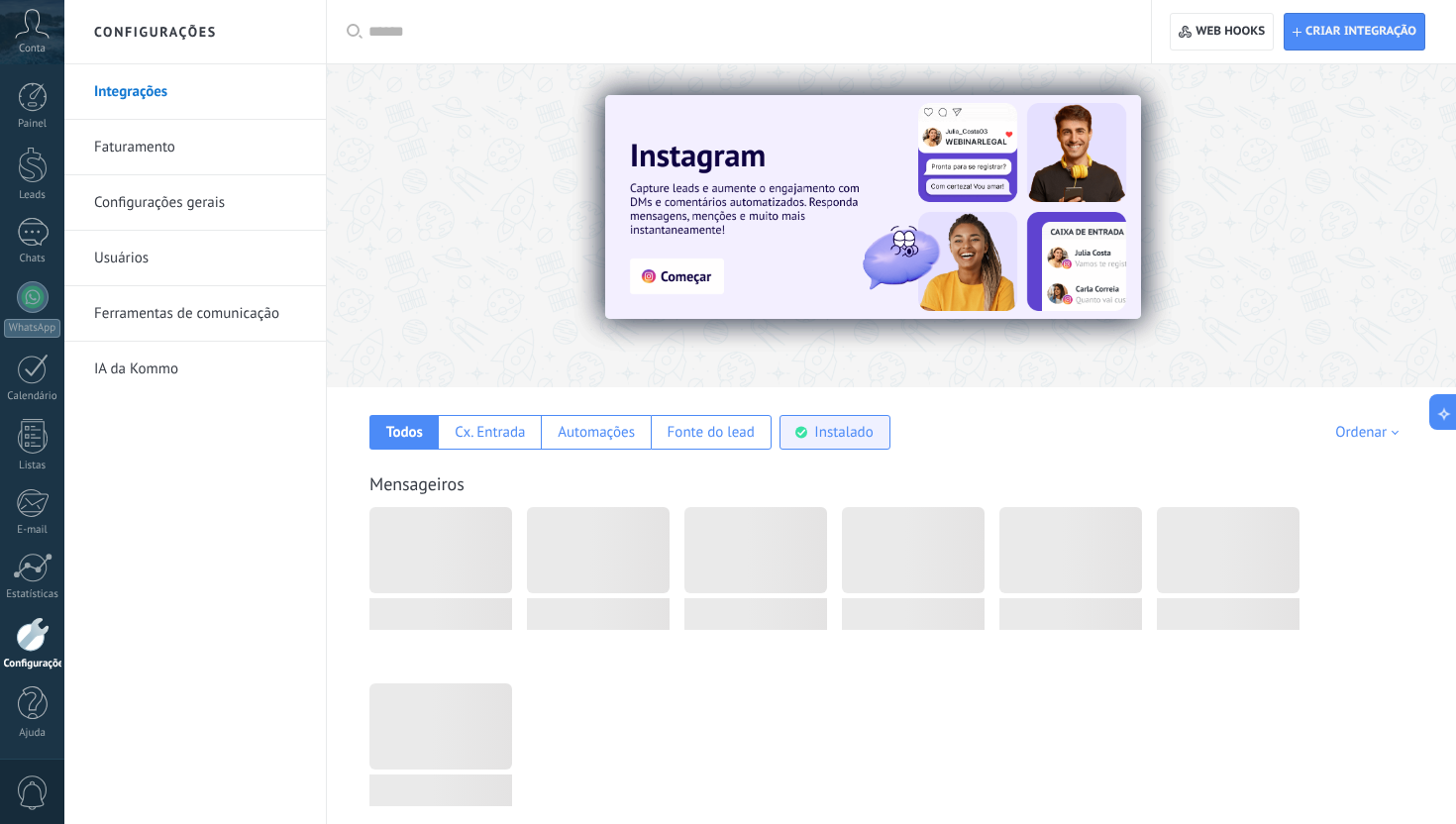 click on "Instalado" at bounding box center [835, 432] 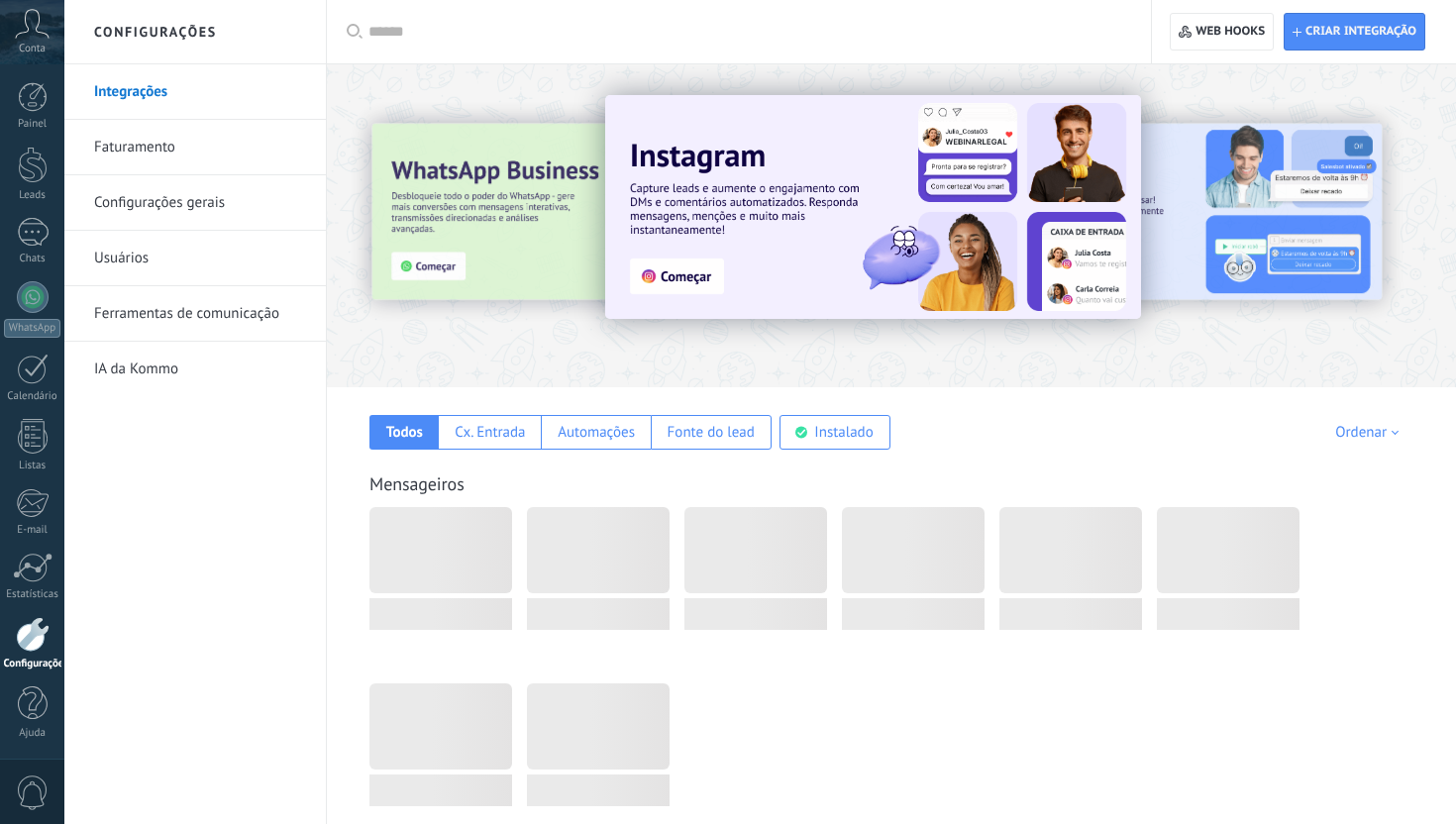 scroll, scrollTop: 0, scrollLeft: 0, axis: both 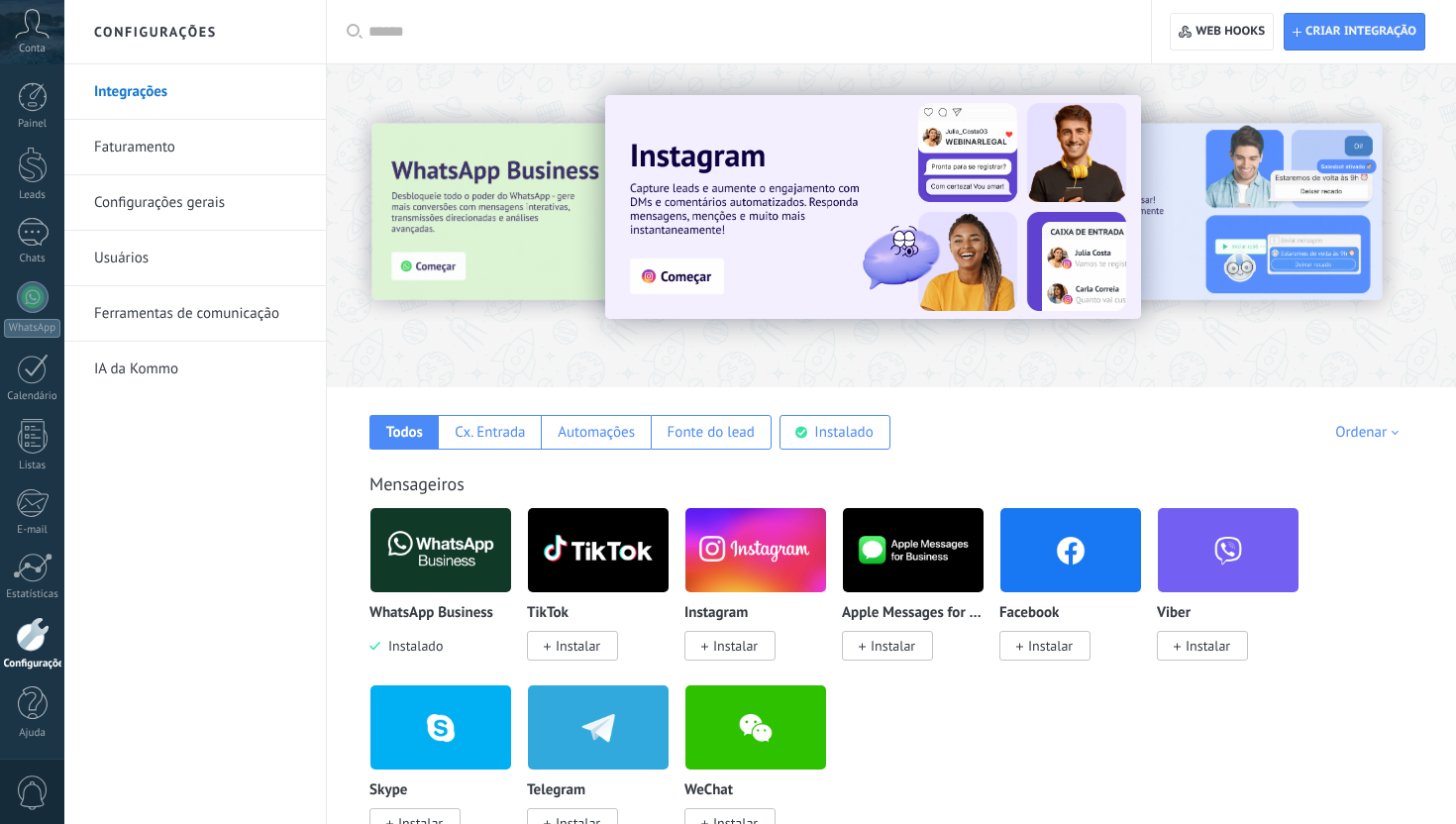 click at bounding box center (406, 225) 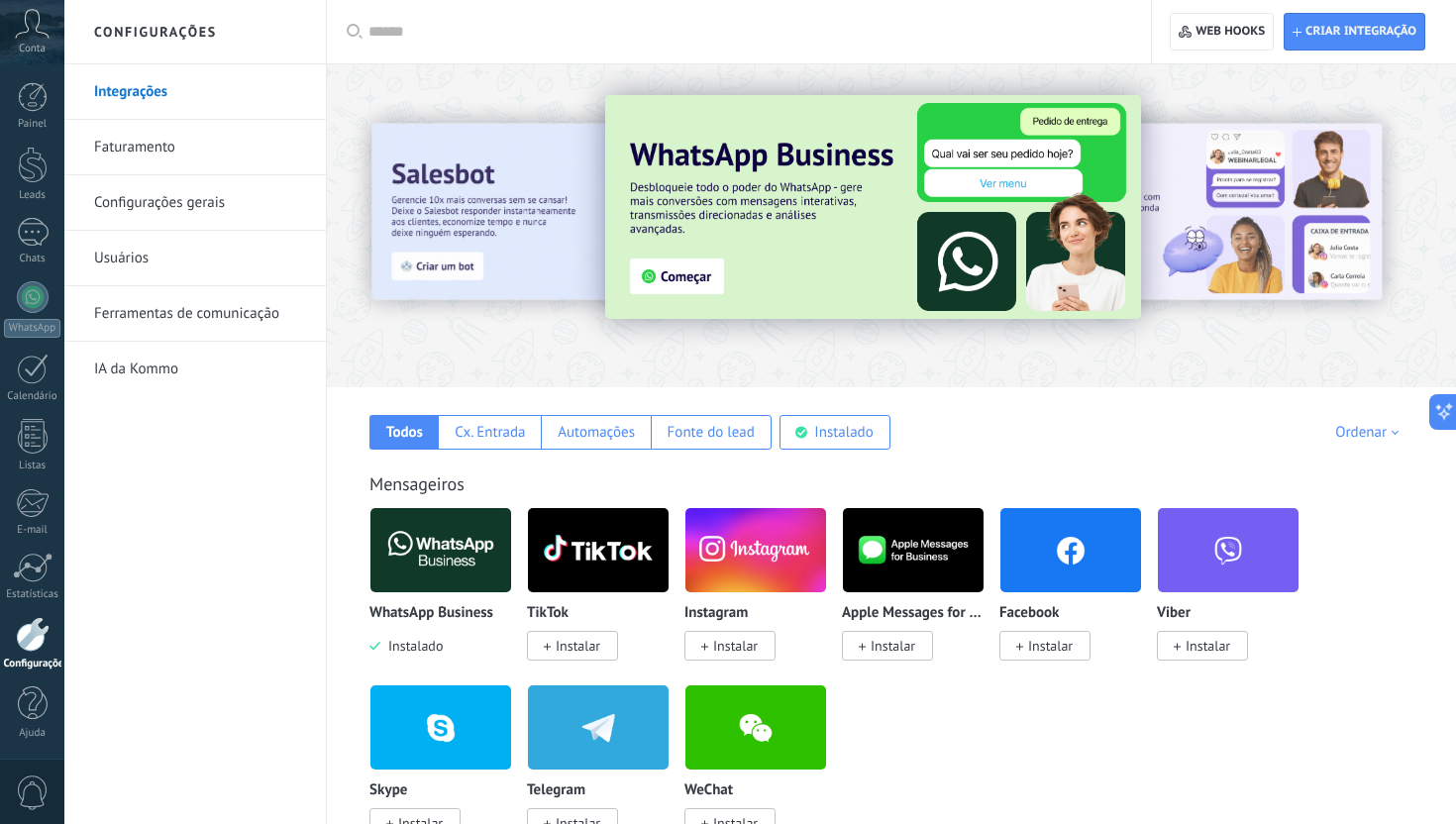 click at bounding box center (873, 207) 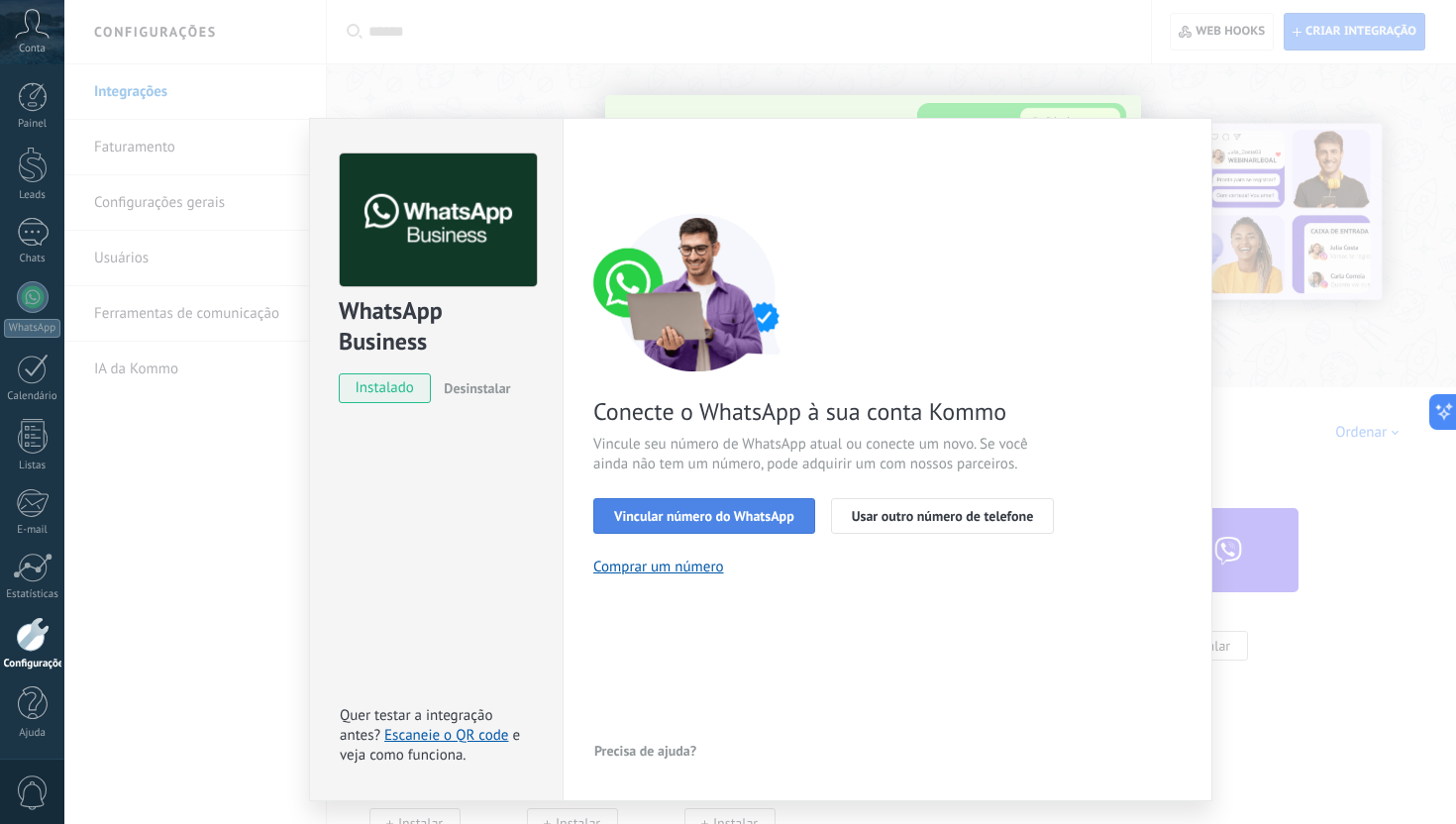 click on "Vincular número do WhatsApp" at bounding box center (704, 516) 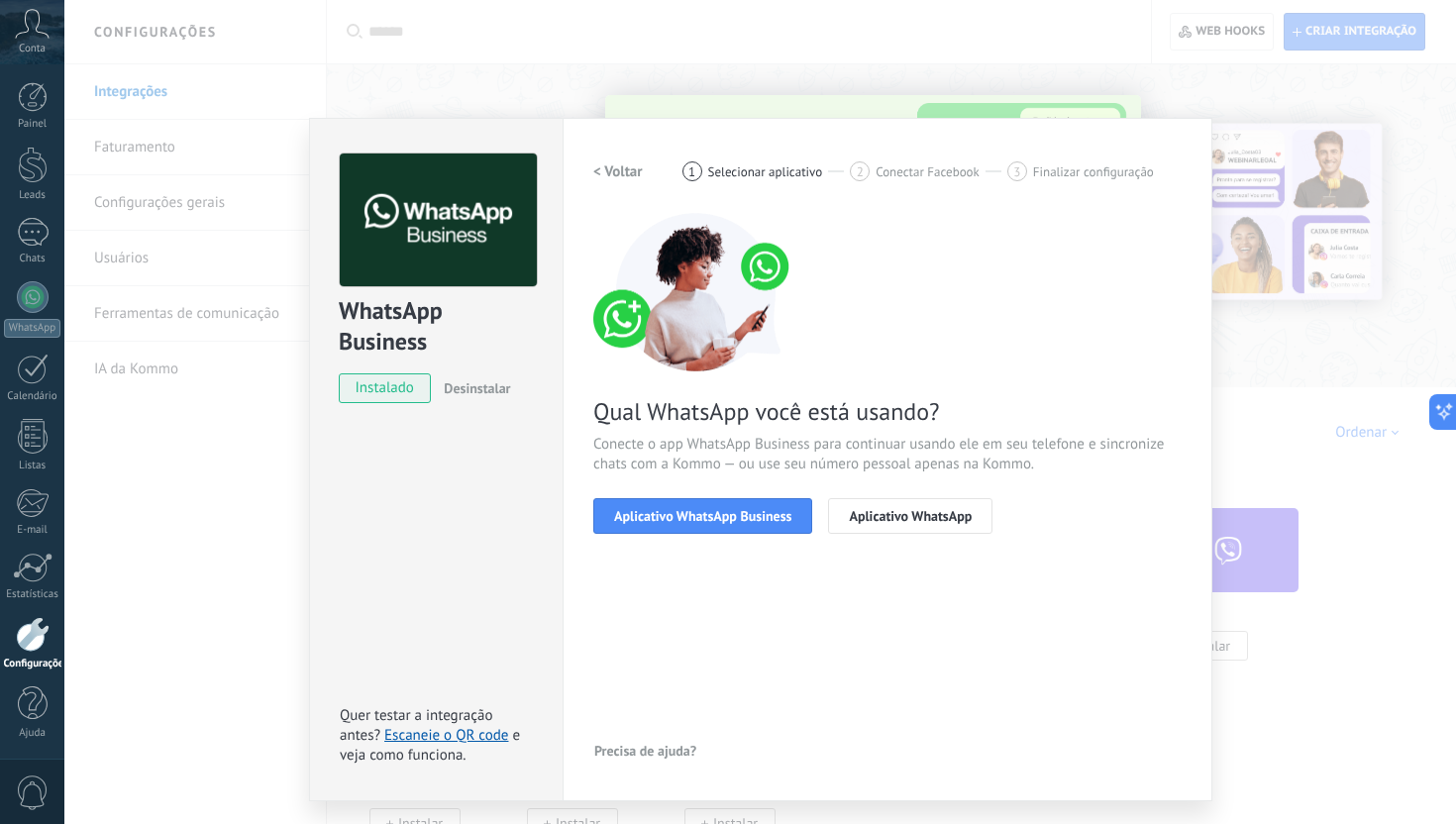 click on "Aplicativo WhatsApp Business" at bounding box center [702, 516] 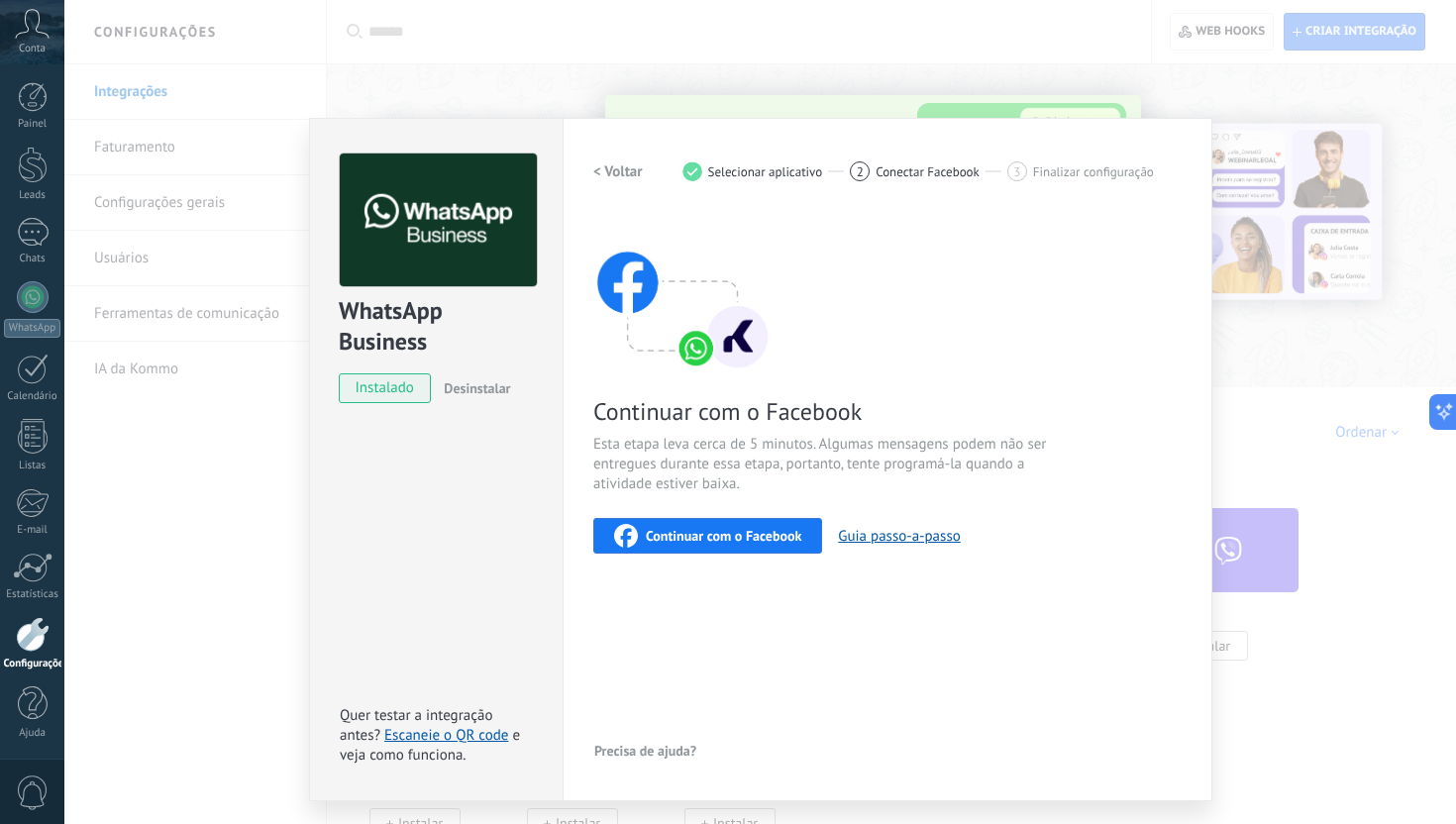 click on "< Voltar" at bounding box center [618, 171] 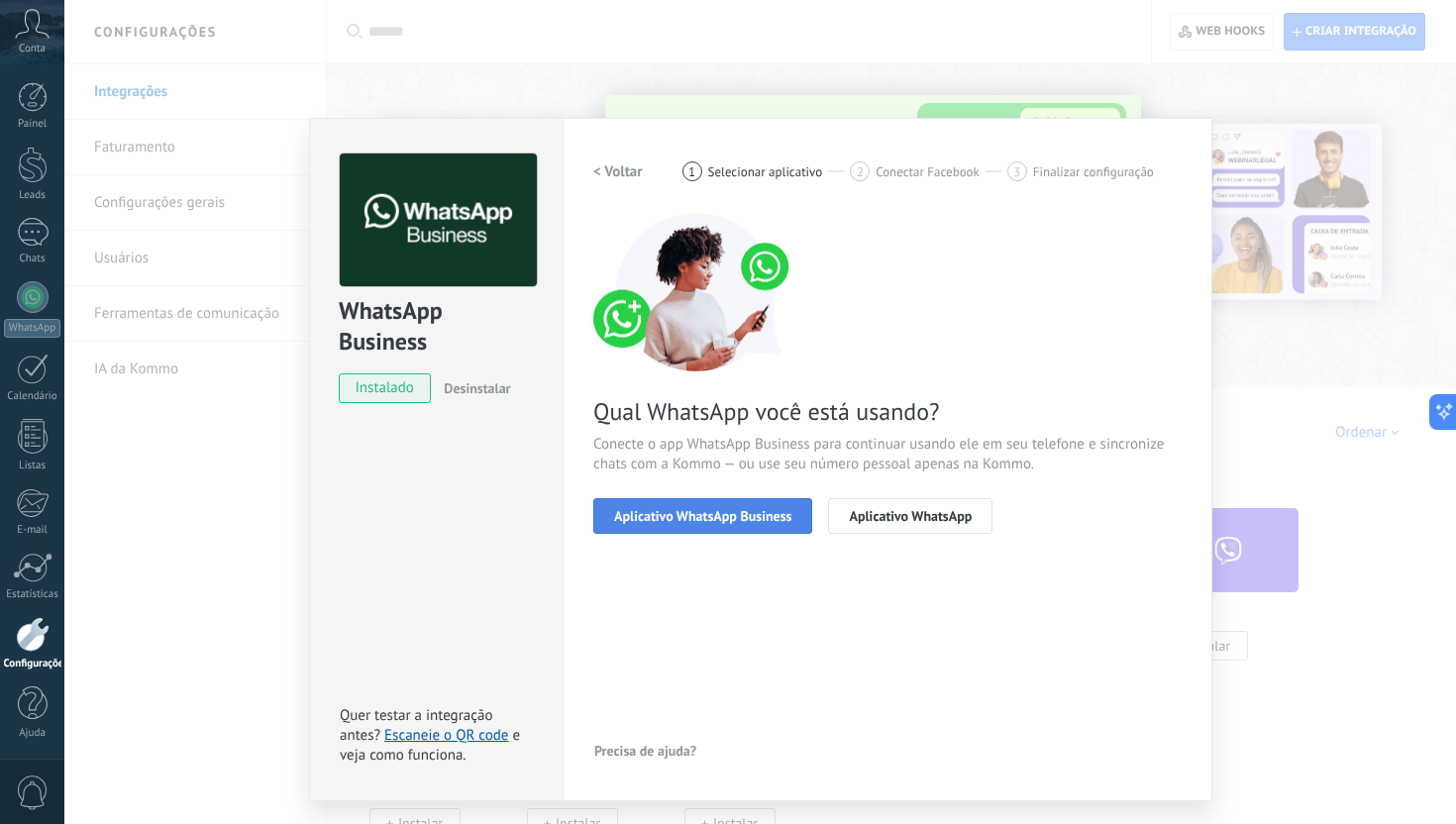 click on "Aplicativo WhatsApp Business" at bounding box center (702, 516) 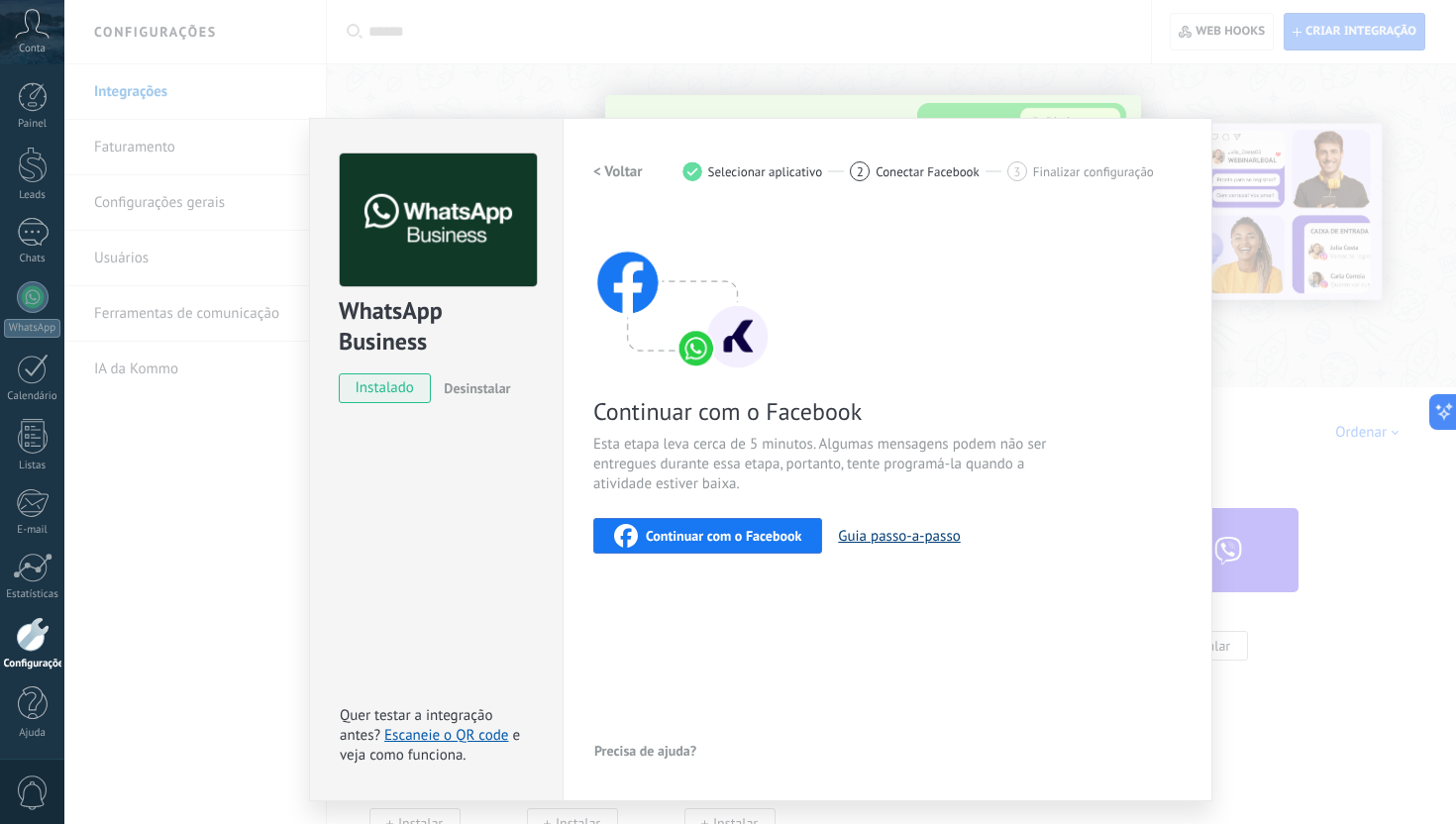 click on "Guia passo-a-passo" at bounding box center (898, 536) 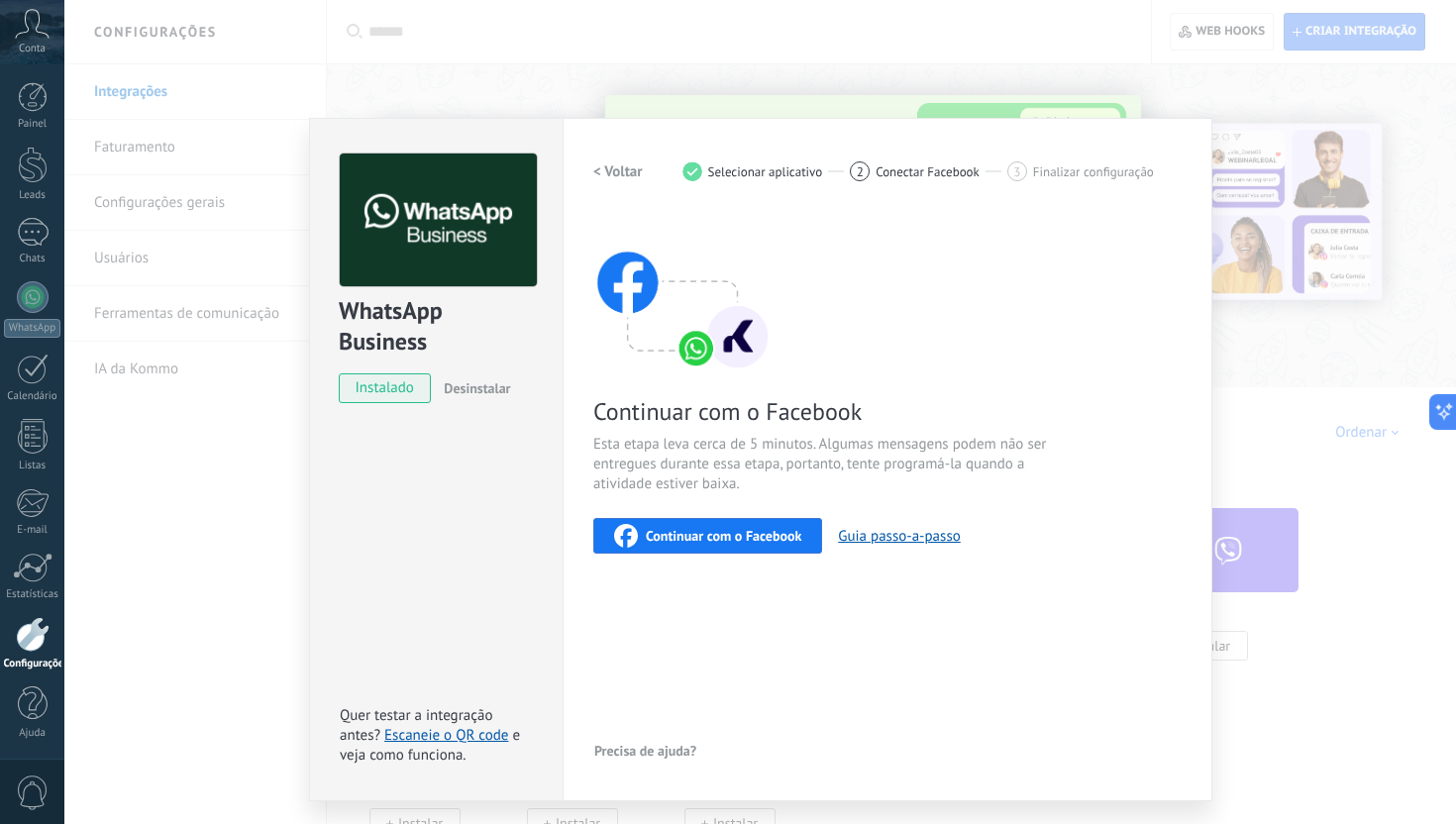 click on "Continuar com o Facebook" at bounding box center [707, 536] 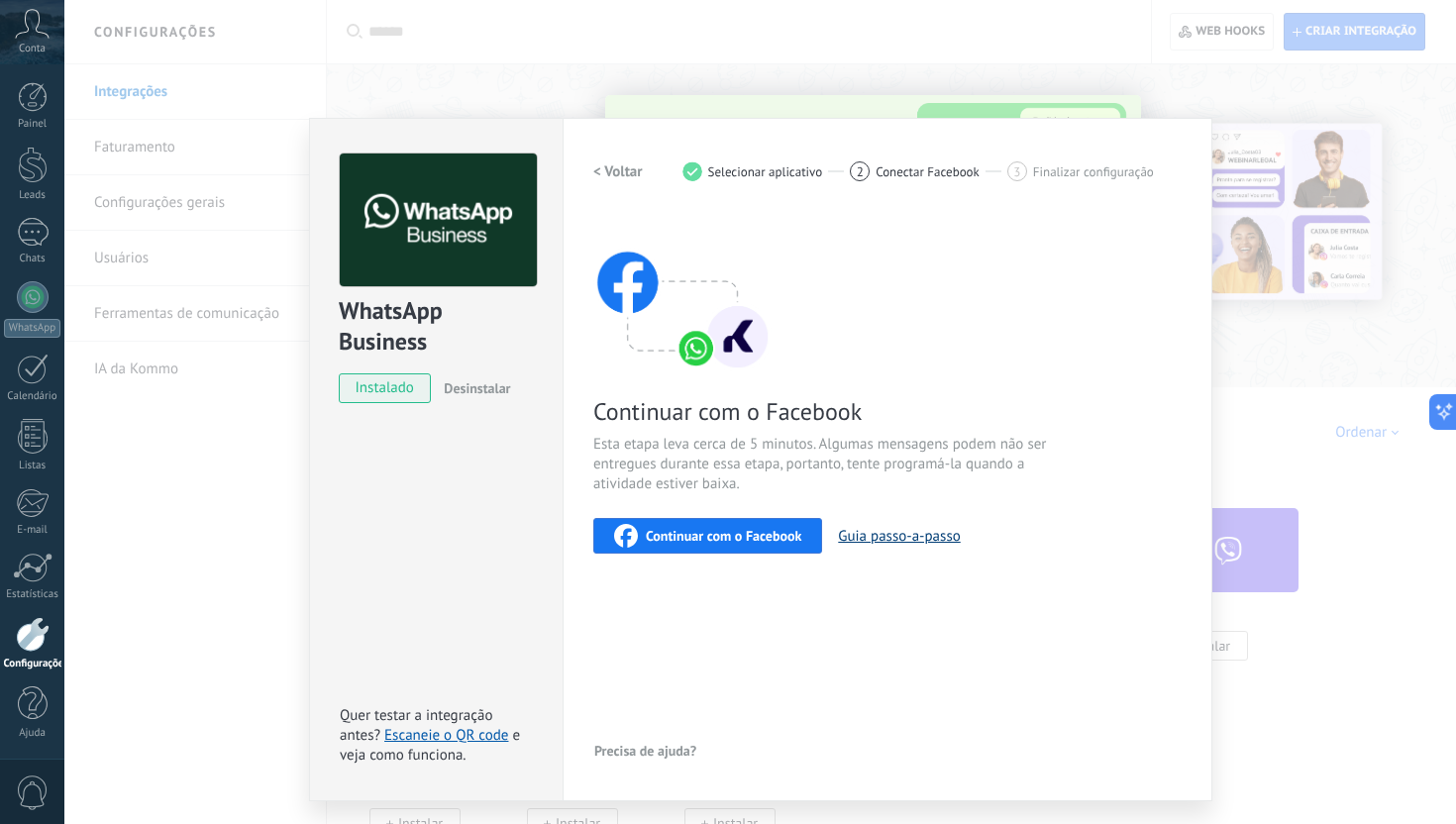 drag, startPoint x: 890, startPoint y: 525, endPoint x: 864, endPoint y: 525, distance: 26 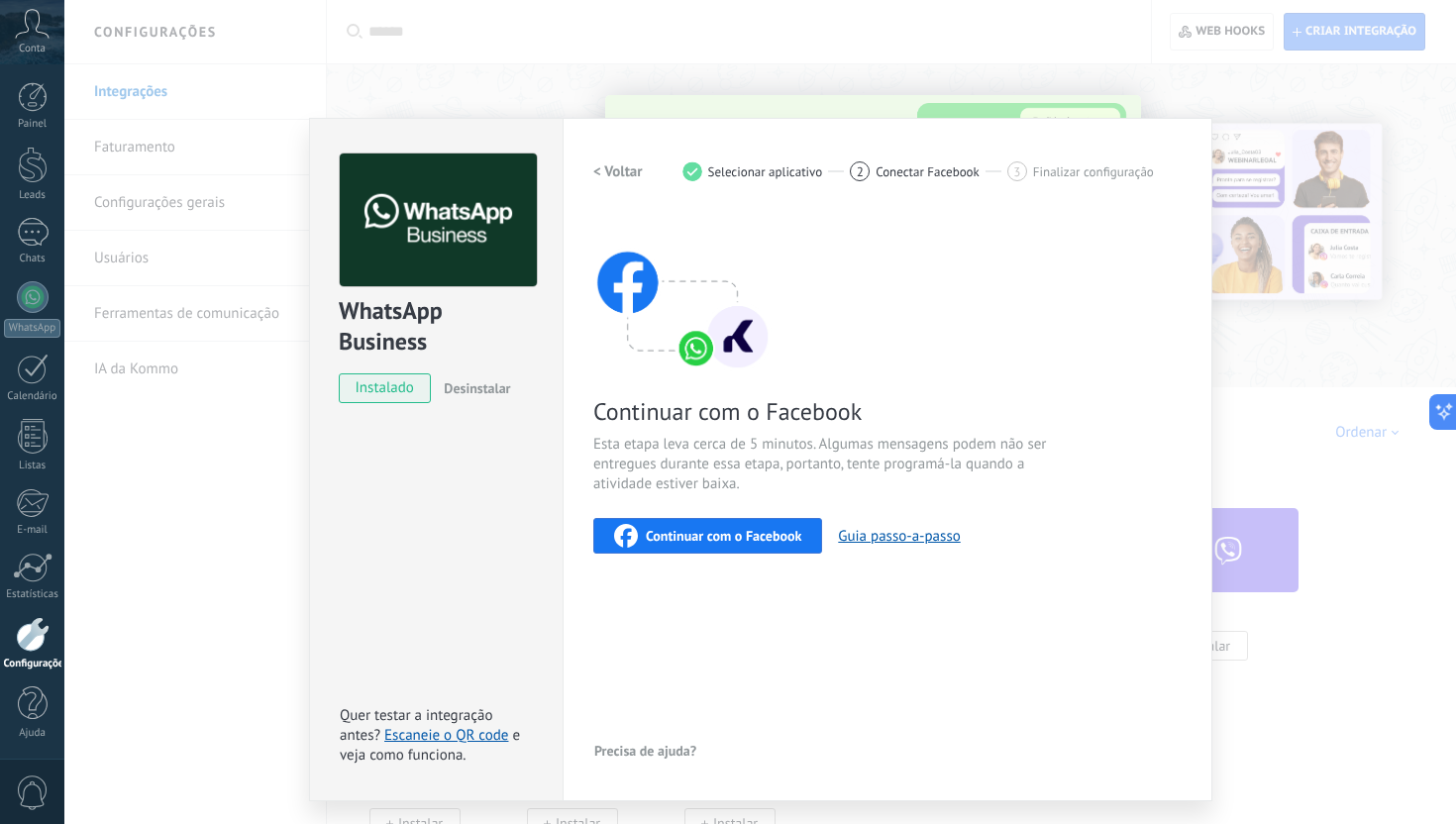click on "Continuar com o Facebook" at bounding box center [723, 536] 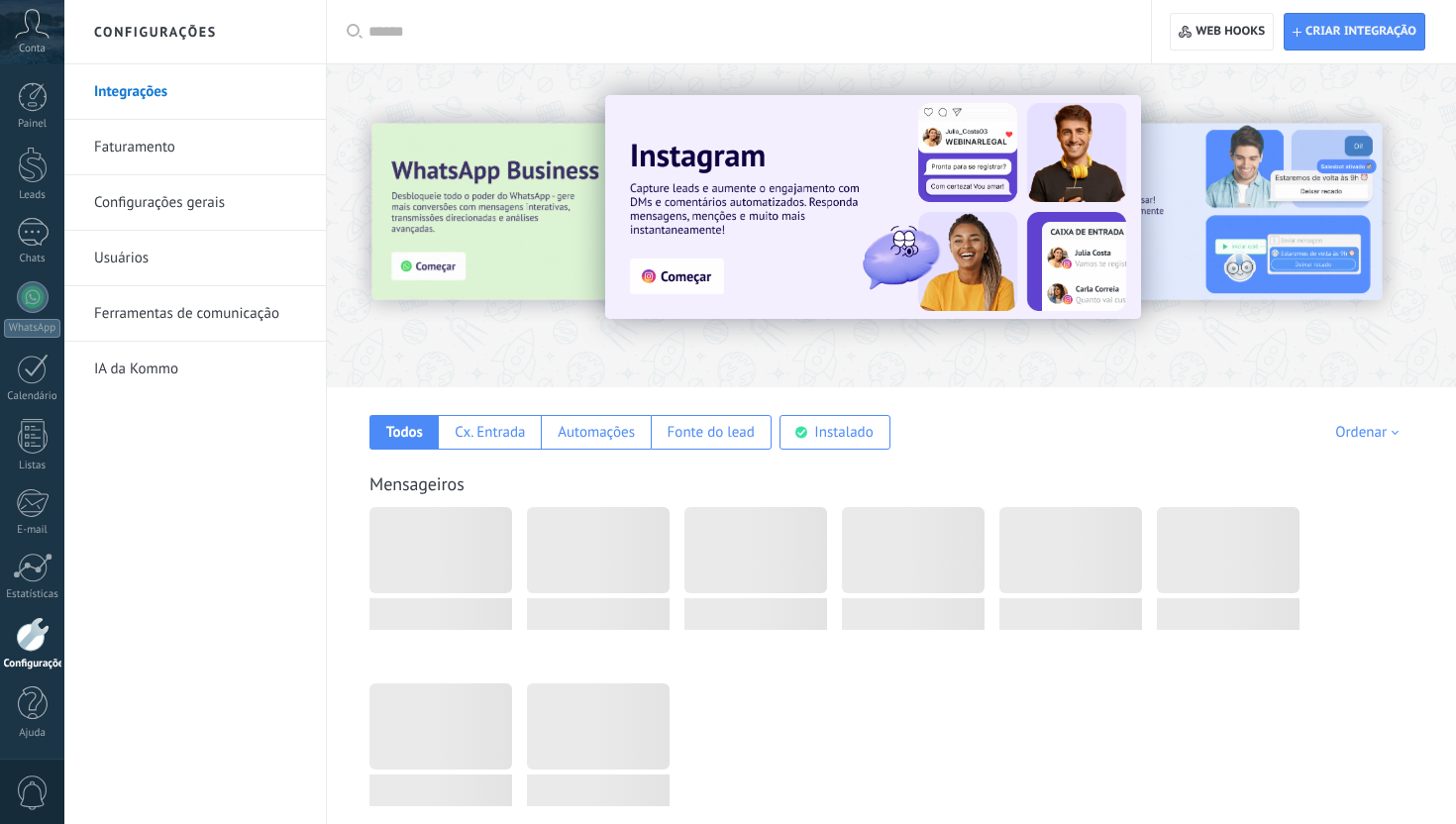 scroll, scrollTop: 0, scrollLeft: 0, axis: both 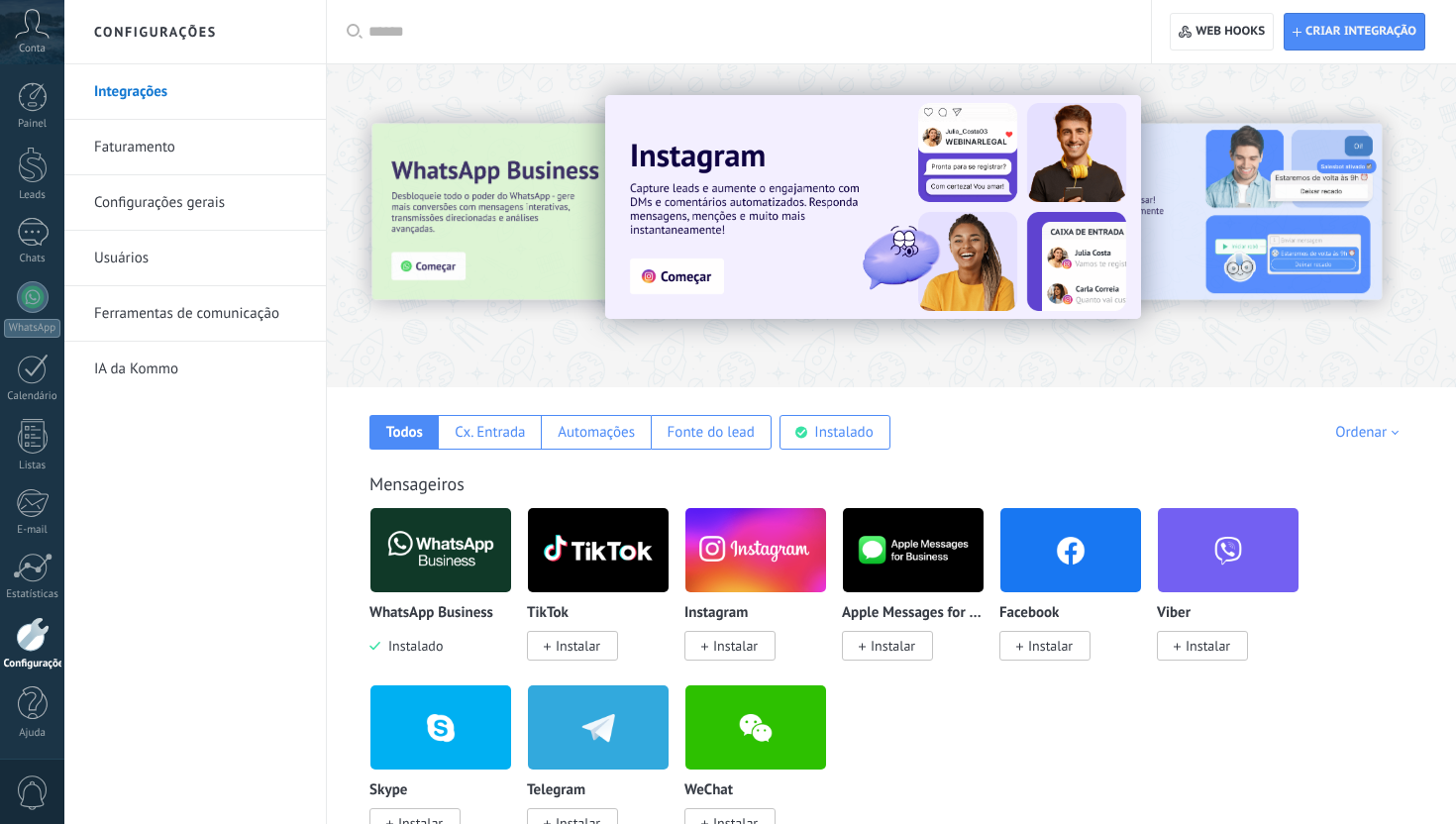 click at bounding box center (406, 225) 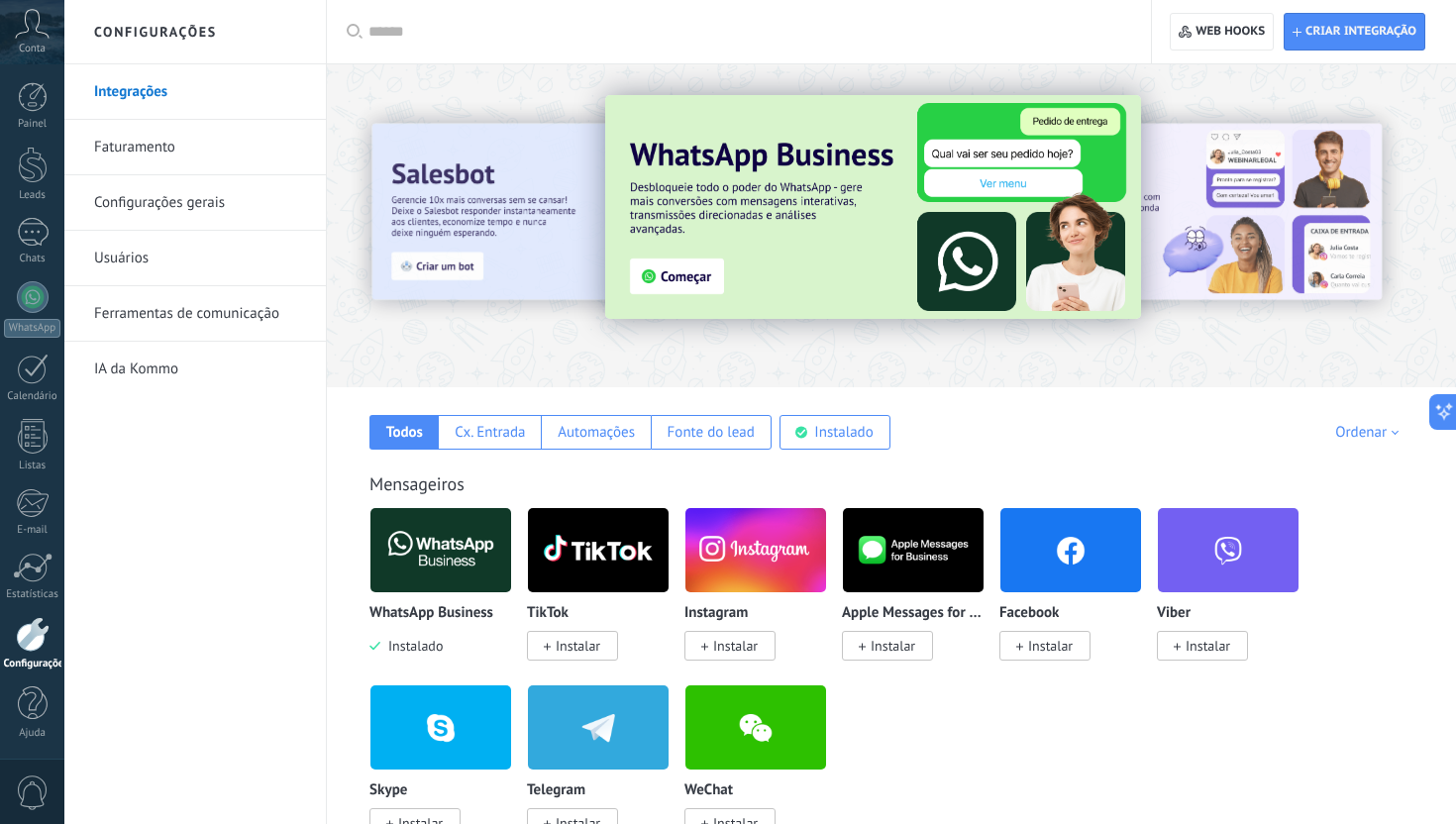 scroll, scrollTop: 0, scrollLeft: 0, axis: both 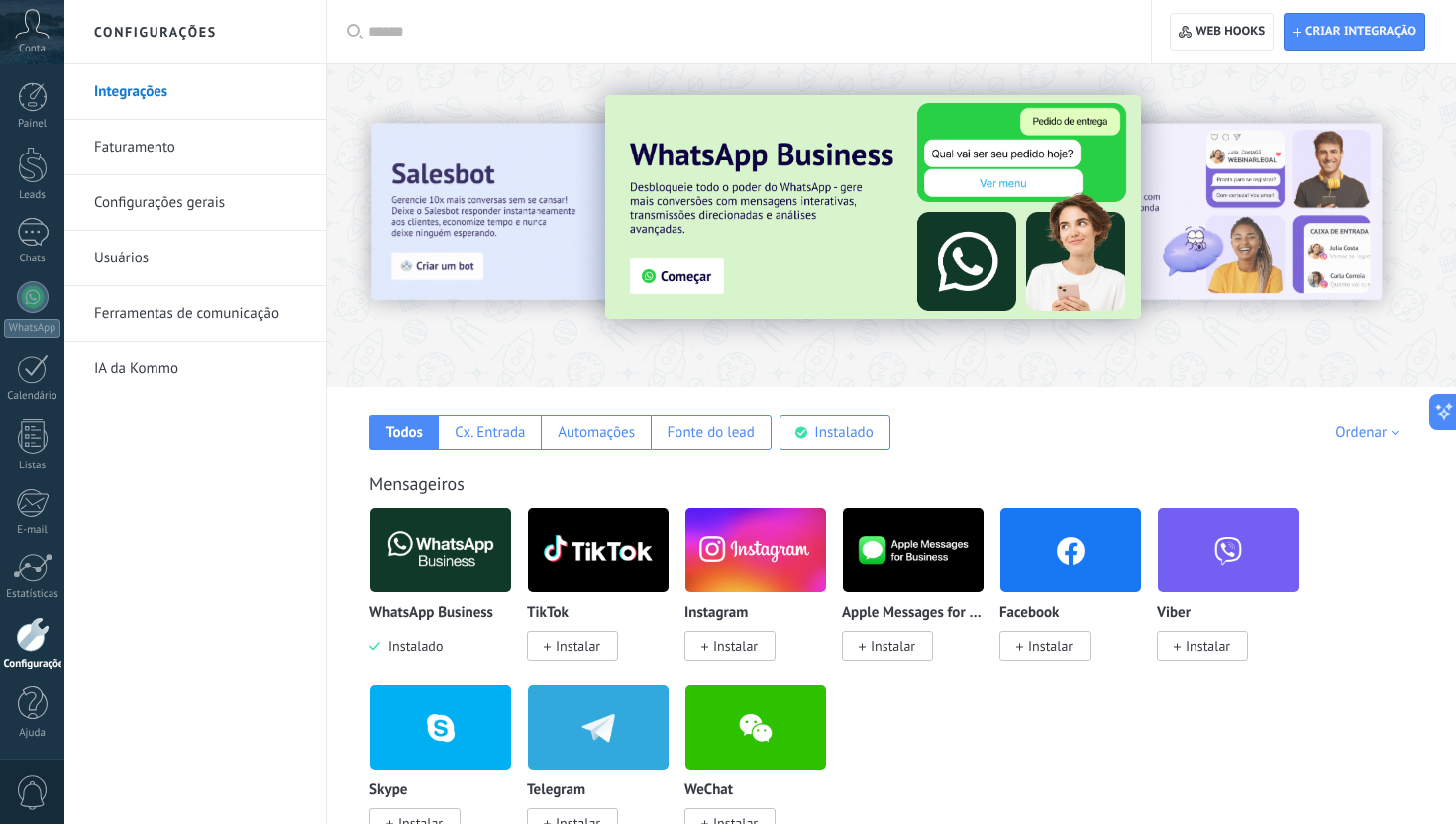 click at bounding box center (873, 207) 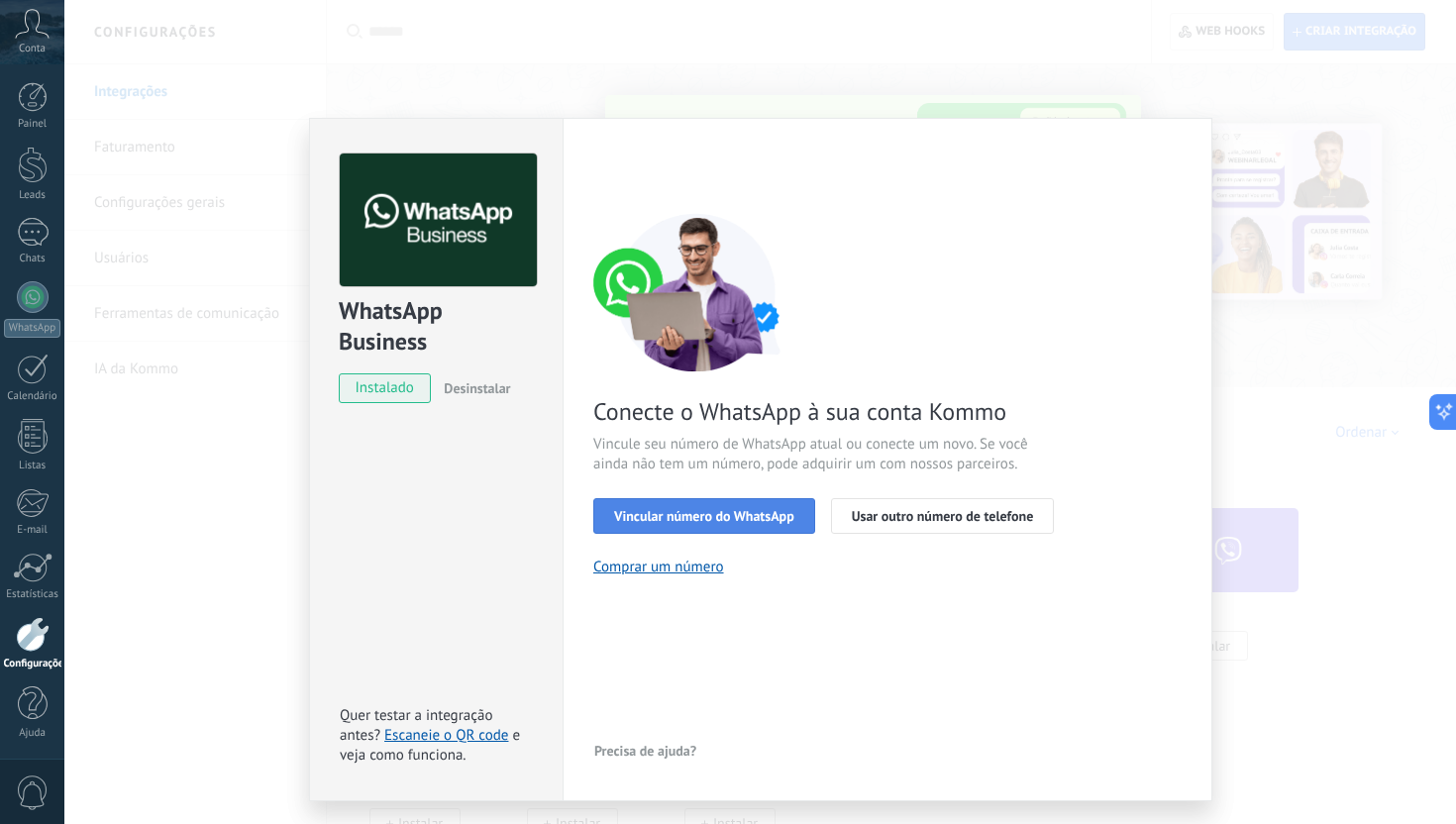 click on "Vincular número do WhatsApp" at bounding box center (704, 516) 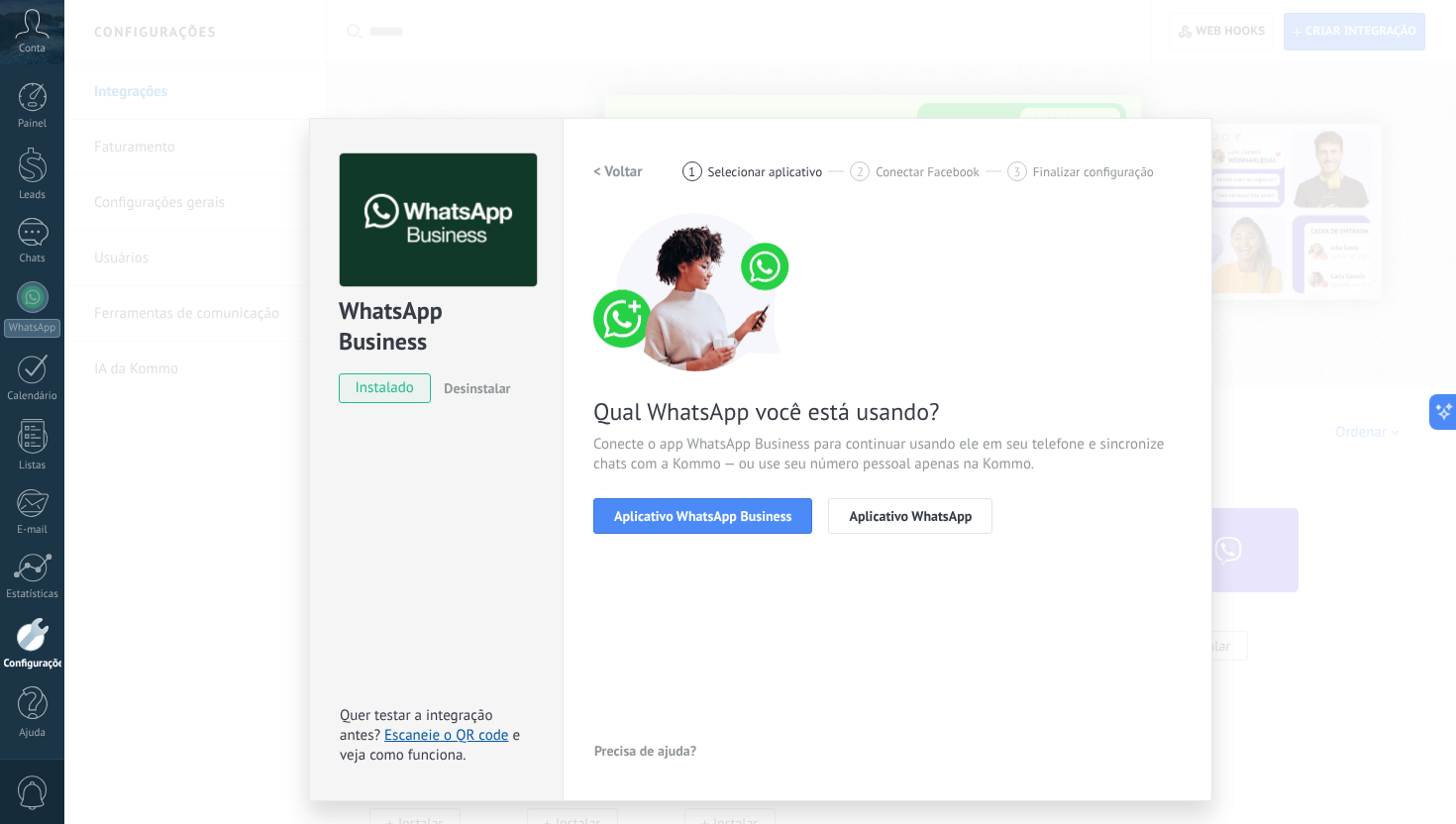 click on "Aplicativo WhatsApp Business" at bounding box center (702, 516) 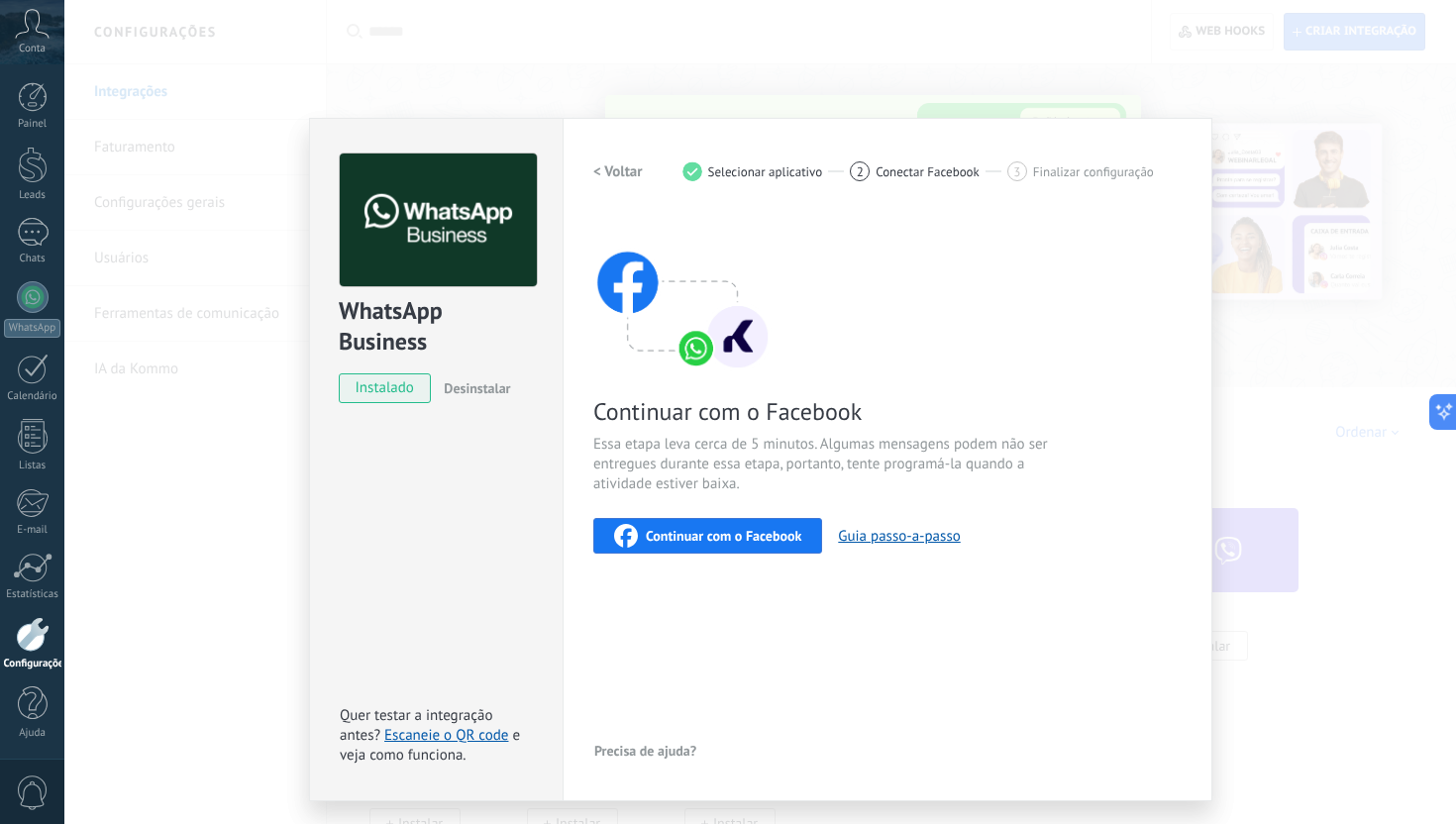 click on "Continuar com o Facebook" at bounding box center (723, 536) 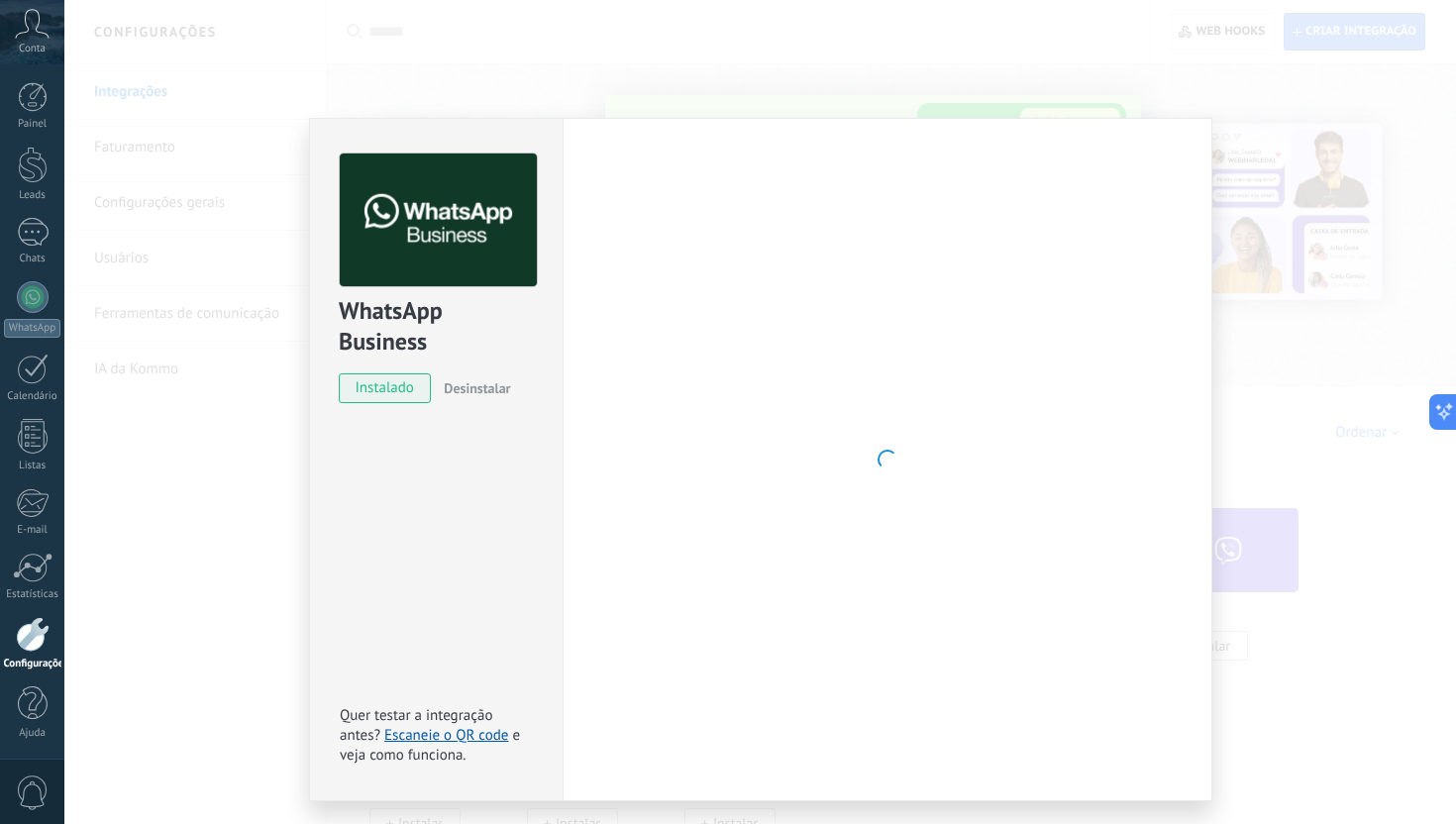 click on "WhatsApp Business instalado Desinstalar Quer testar a integração antes? Escaneie o QR code e veja como funciona. Configurações Autorização Esta aba registra os usuários que permitiram acesso à esta conta. Se você quiser remover a possibilidade de um usuário de enviar solicitações para a conta em relação a esta integração, você pode revogar o acesso. Se o acesso de todos os usuários for revogado, a integração parará de funcionar. Este app está instalado, mas ninguém concedeu acesso ainda. WhatsApp Cloud API Mais _: Salvar < Voltar 1 Selecionar aplicativo 2 Conectar Facebook 3 Finalizar configuração Continuar com o Facebook Essa etapa leva cerca de 5 minutos. Algumas mensagens podem não ser entregues durante essa etapa, portanto, tente programá-la quando a atividade estiver baixa. Continuar com o Facebook Guia passo-a-passo Precisa de ajuda?" at bounding box center [760, 412] 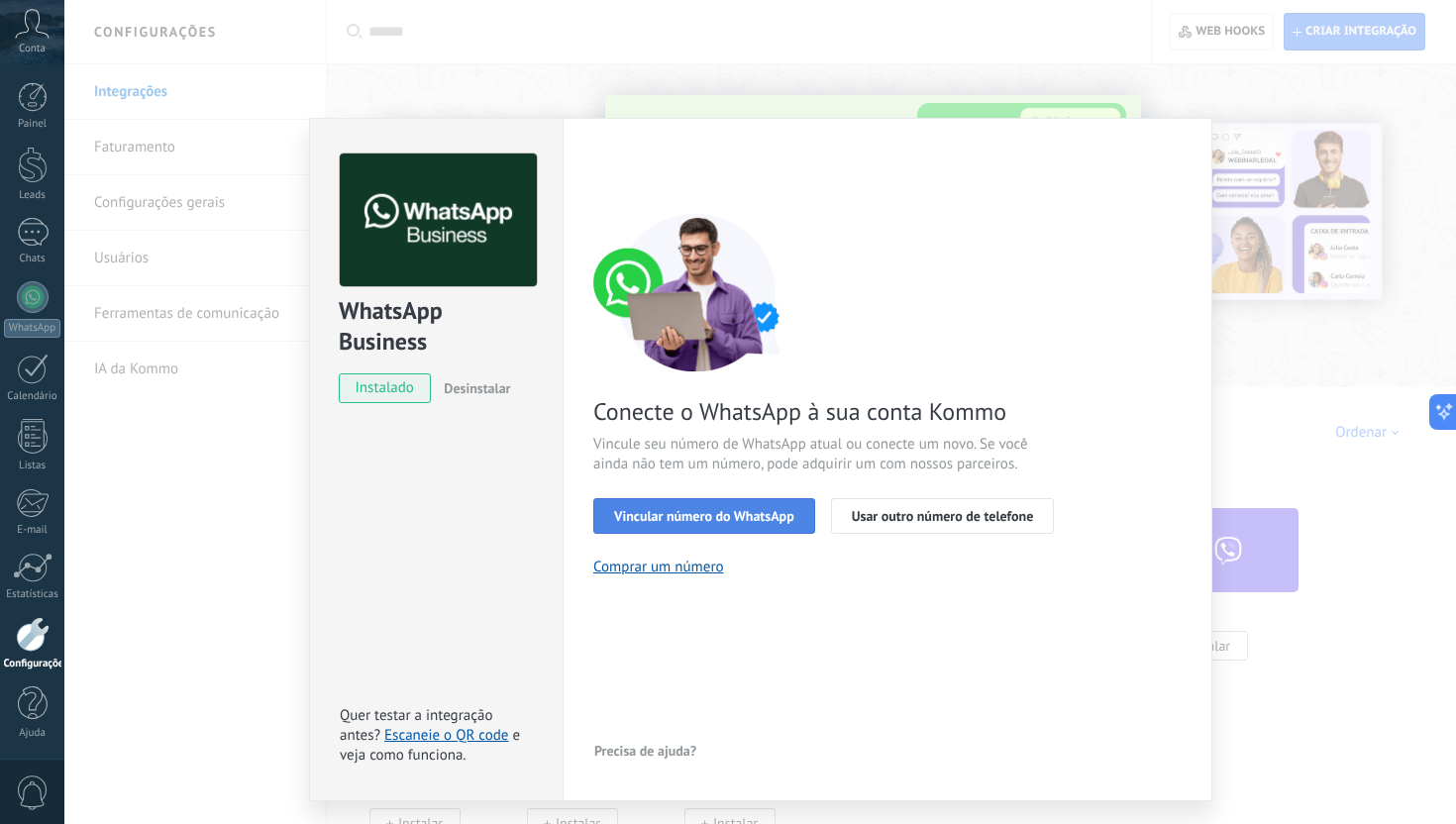 click on "Vincular número do WhatsApp" at bounding box center (704, 516) 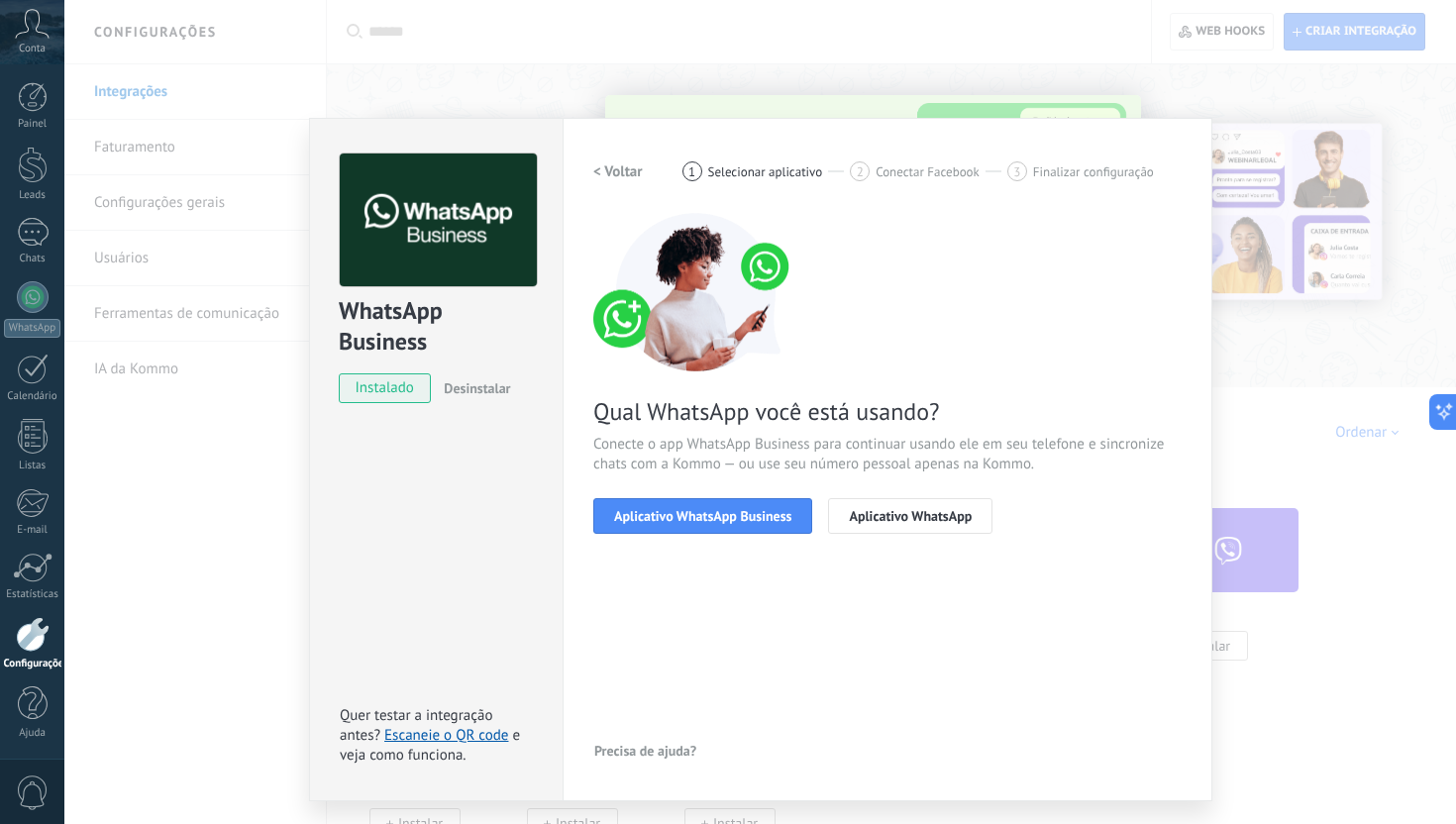 click on "Aplicativo WhatsApp Business" at bounding box center (702, 516) 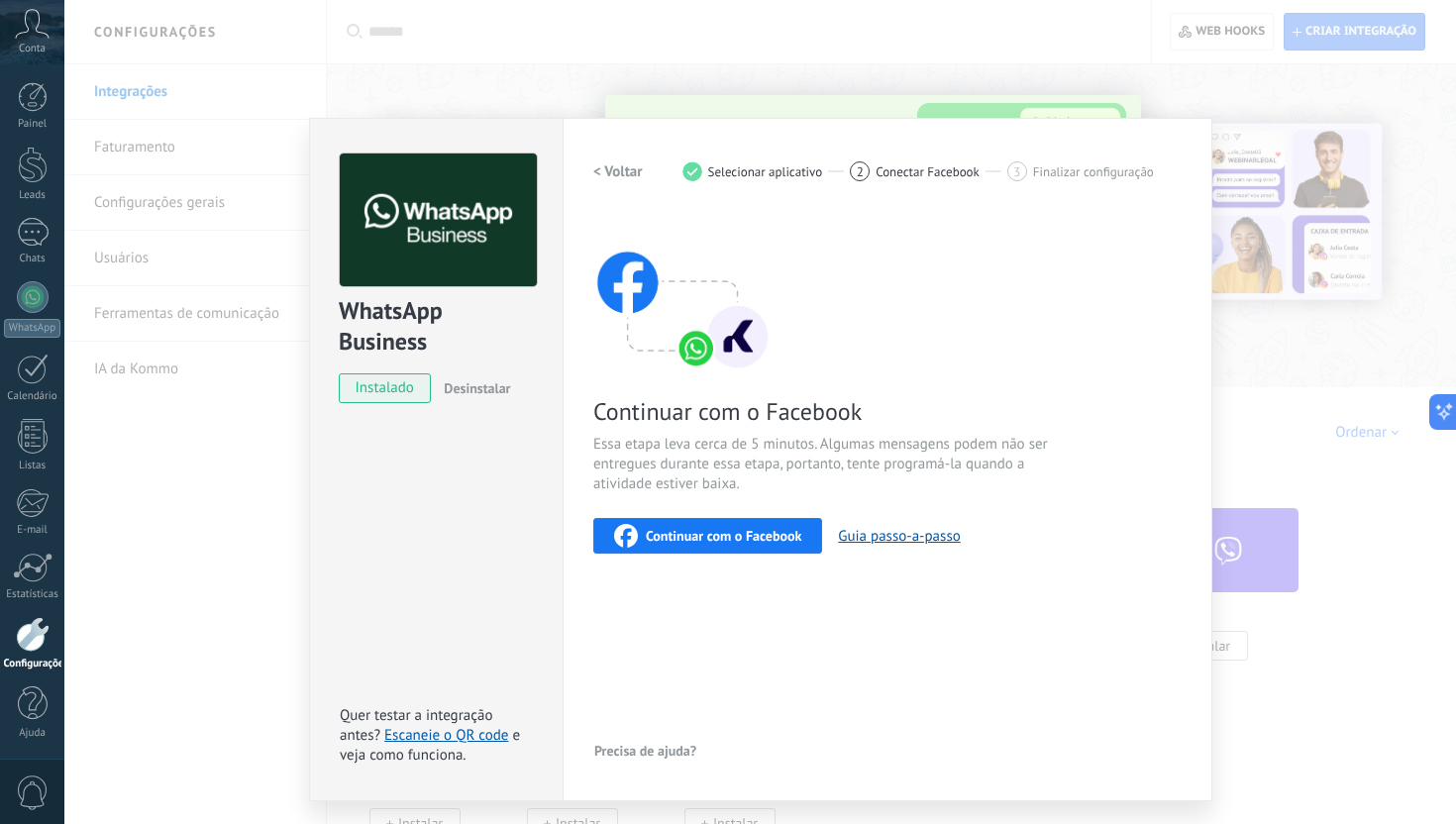click on "Continuar com o Facebook" at bounding box center [723, 536] 